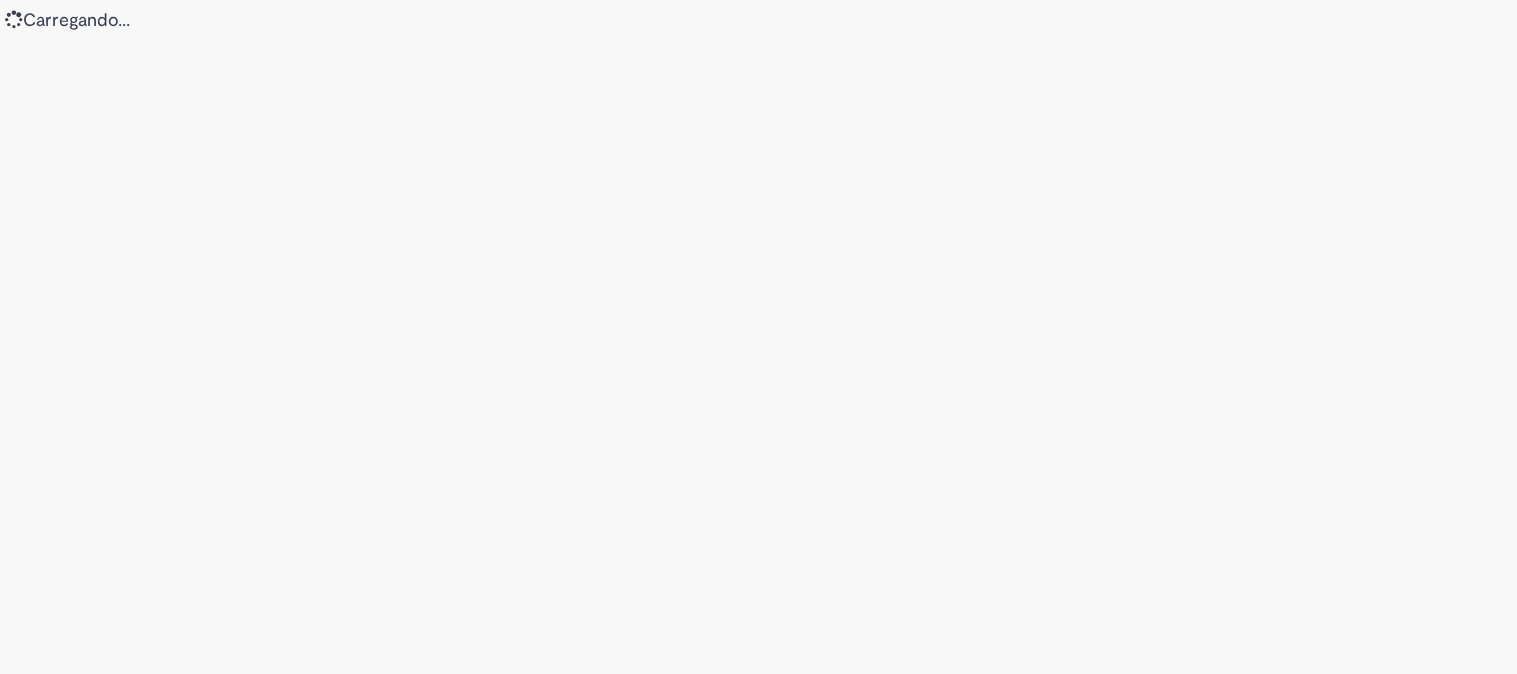 scroll, scrollTop: 0, scrollLeft: 0, axis: both 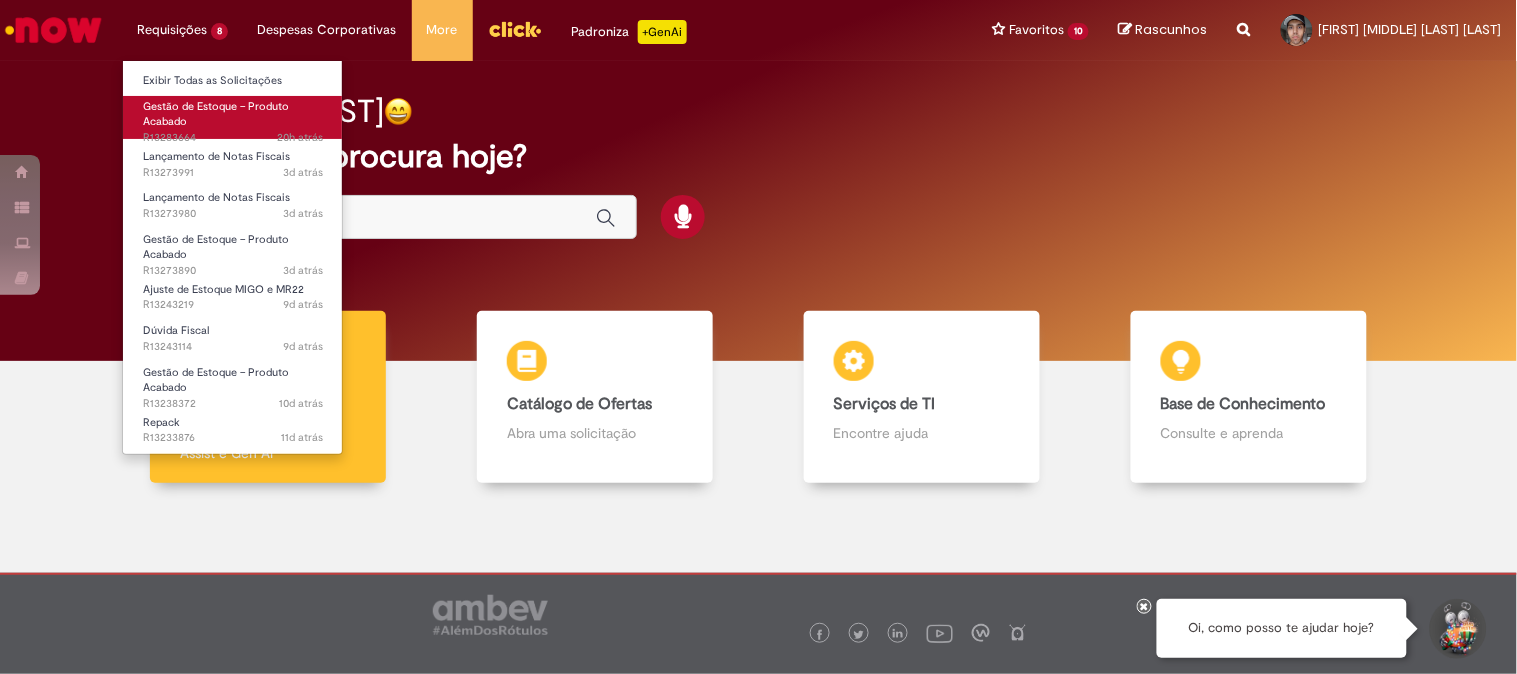 click on "Gestão de Estoque – Produto Acabado
20h atrás 20 horas atrás  R13283664" at bounding box center (233, 117) 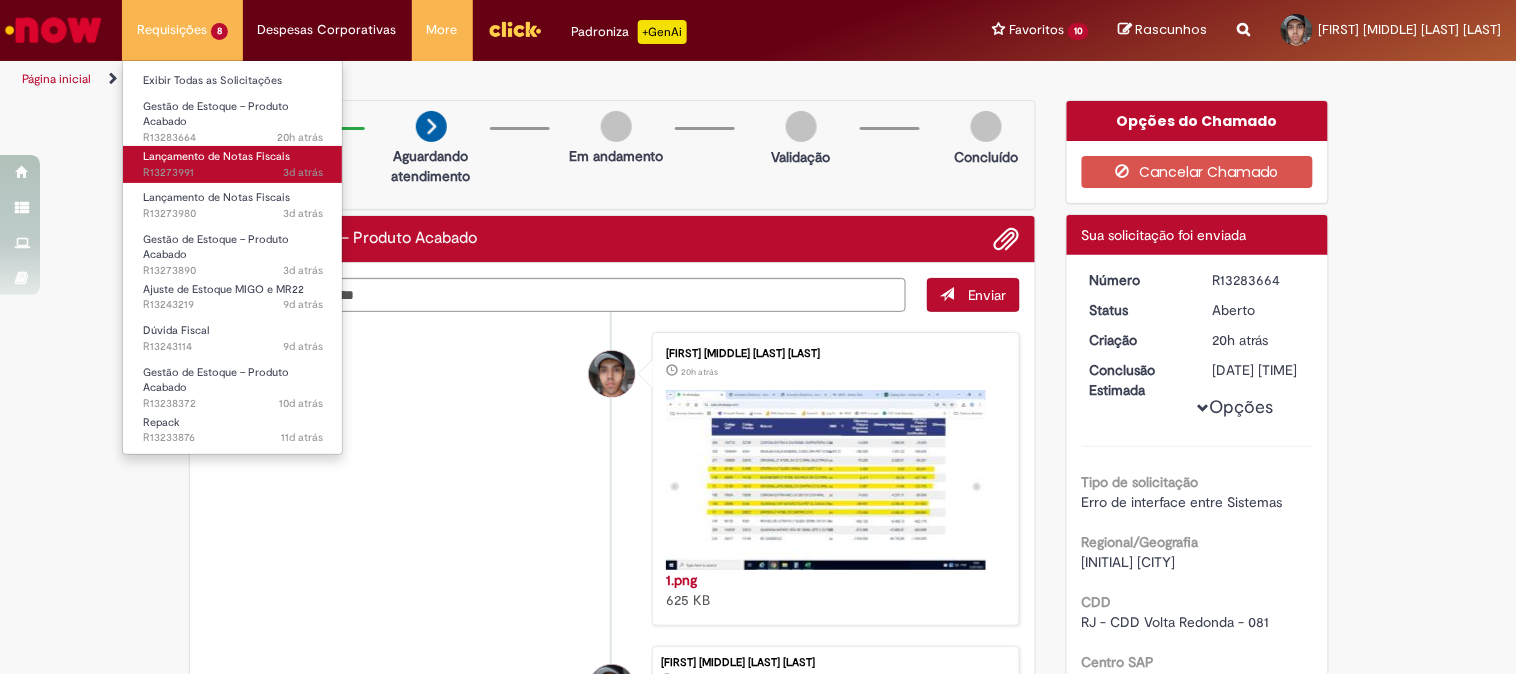 click on "Lançamento de Notas Fiscais" at bounding box center [216, 156] 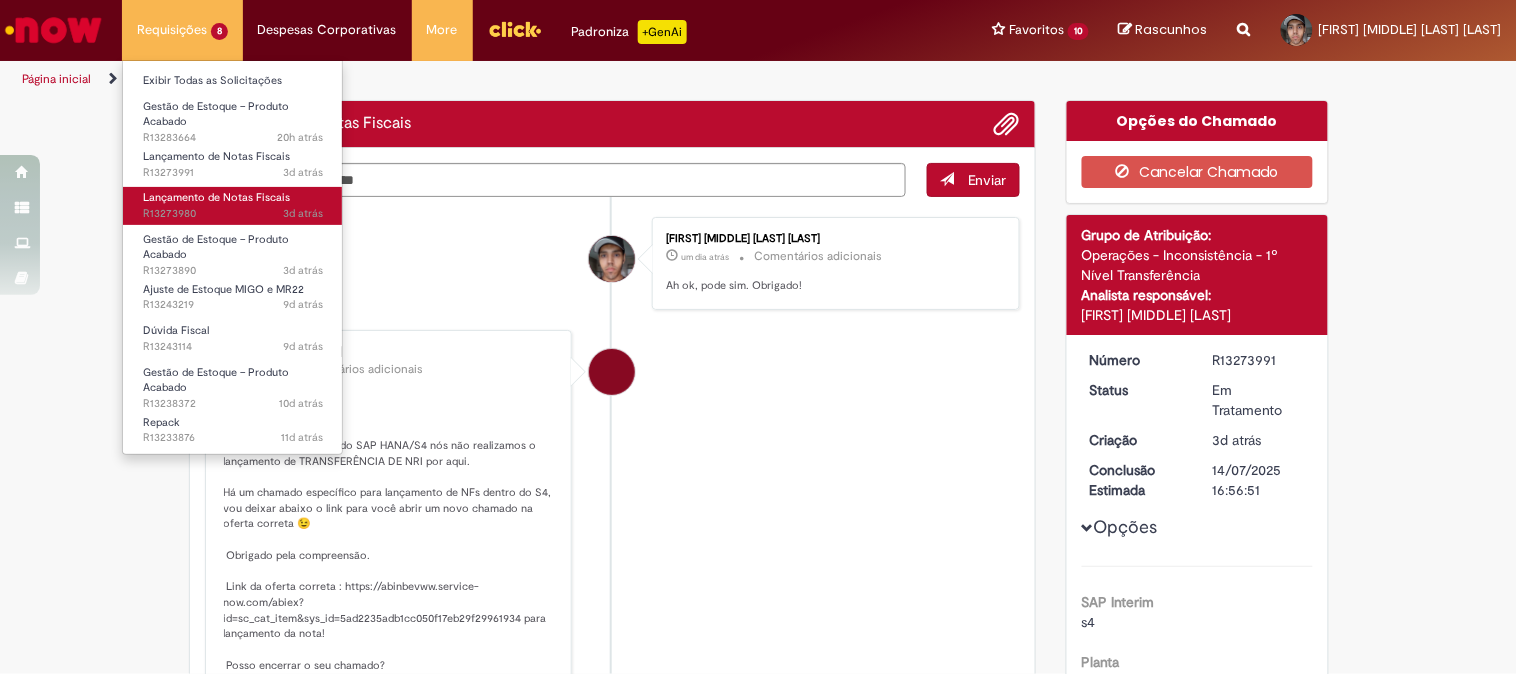 click on "Lançamento de Notas Fiscais" at bounding box center [216, 197] 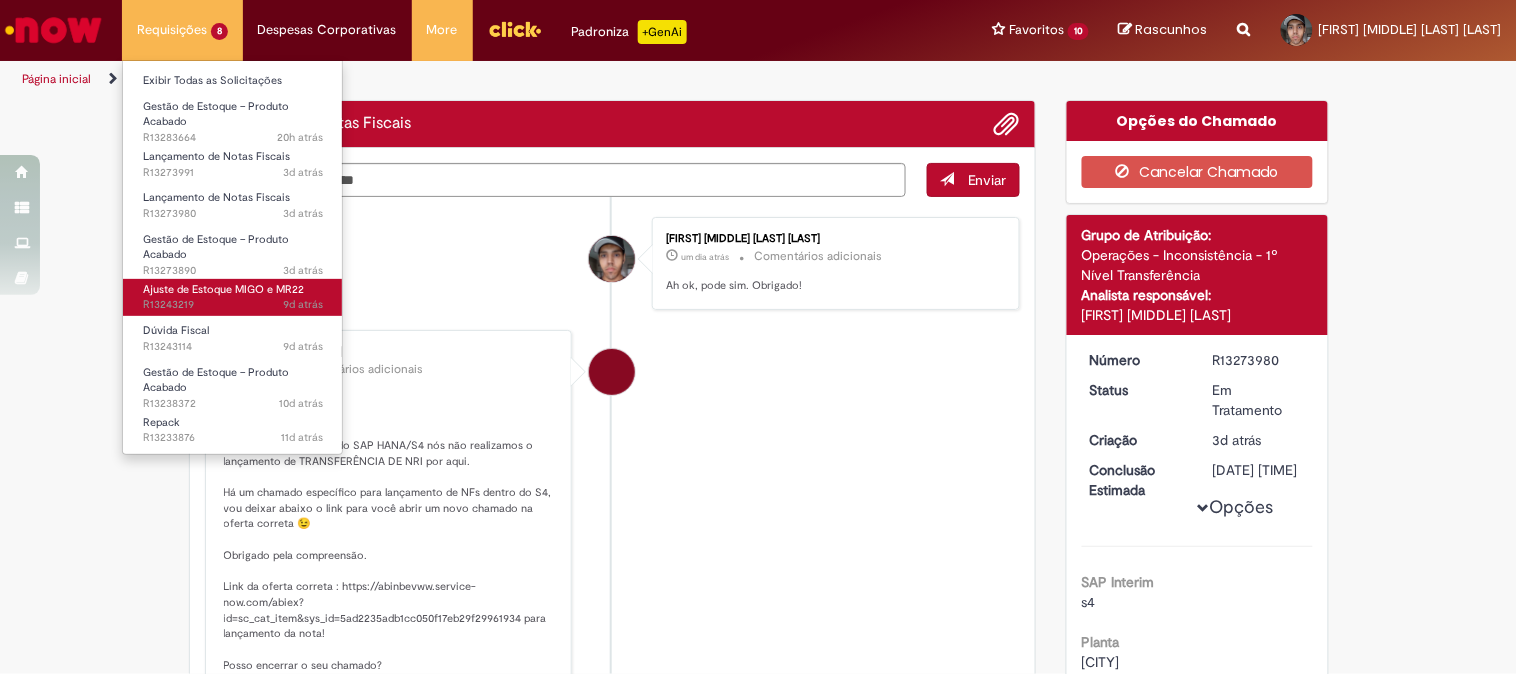click on "Ajuste de Estoque MIGO e MR22" at bounding box center [223, 289] 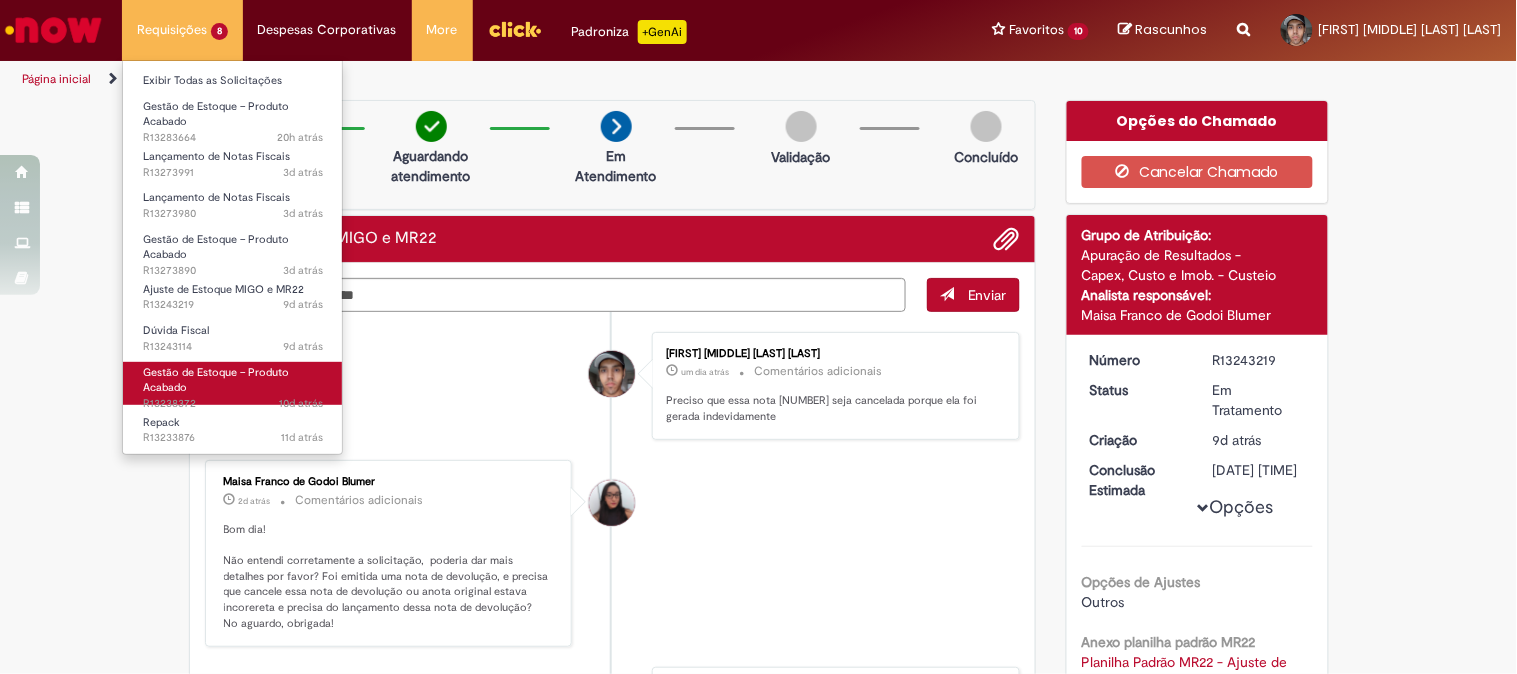 click on "Gestão de Estoque – Produto Acabado" at bounding box center (216, 380) 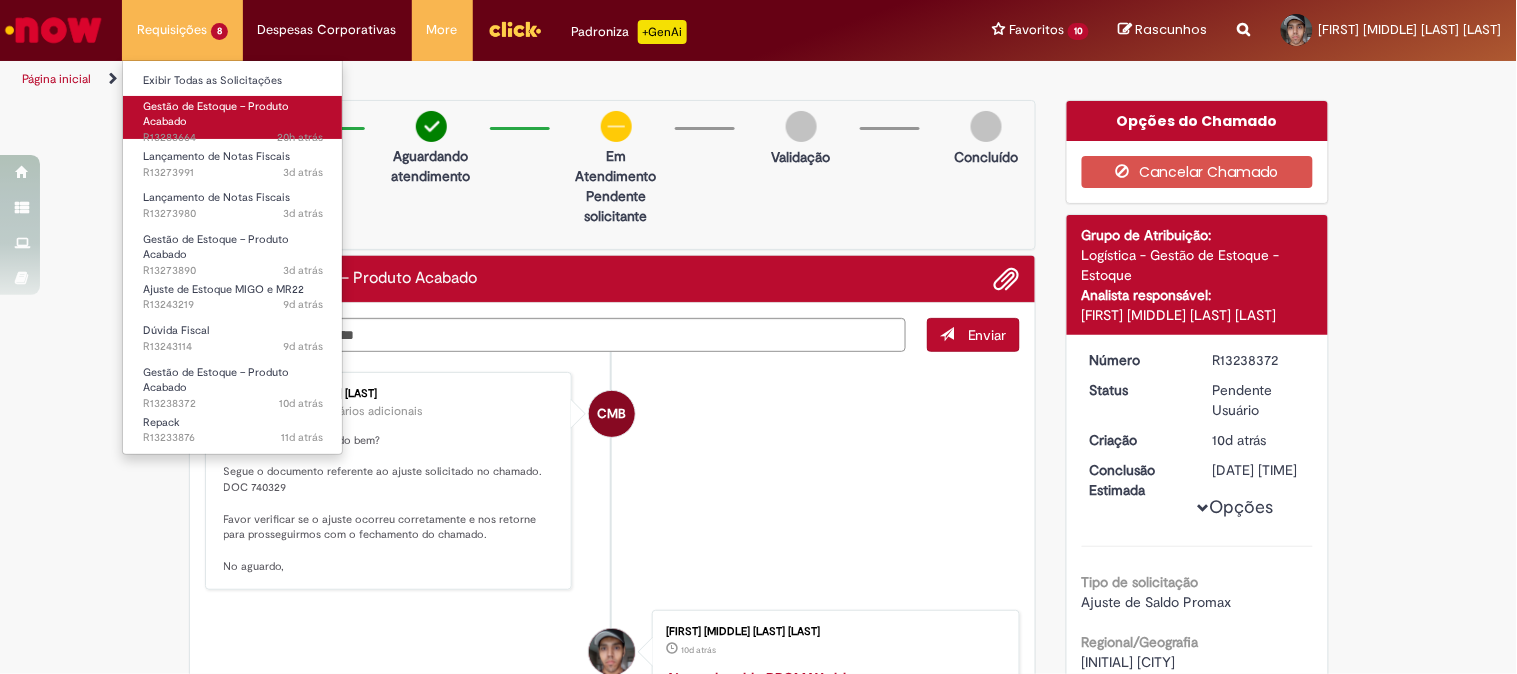 click on "[TIME] [TIME] R13283664" at bounding box center (233, 138) 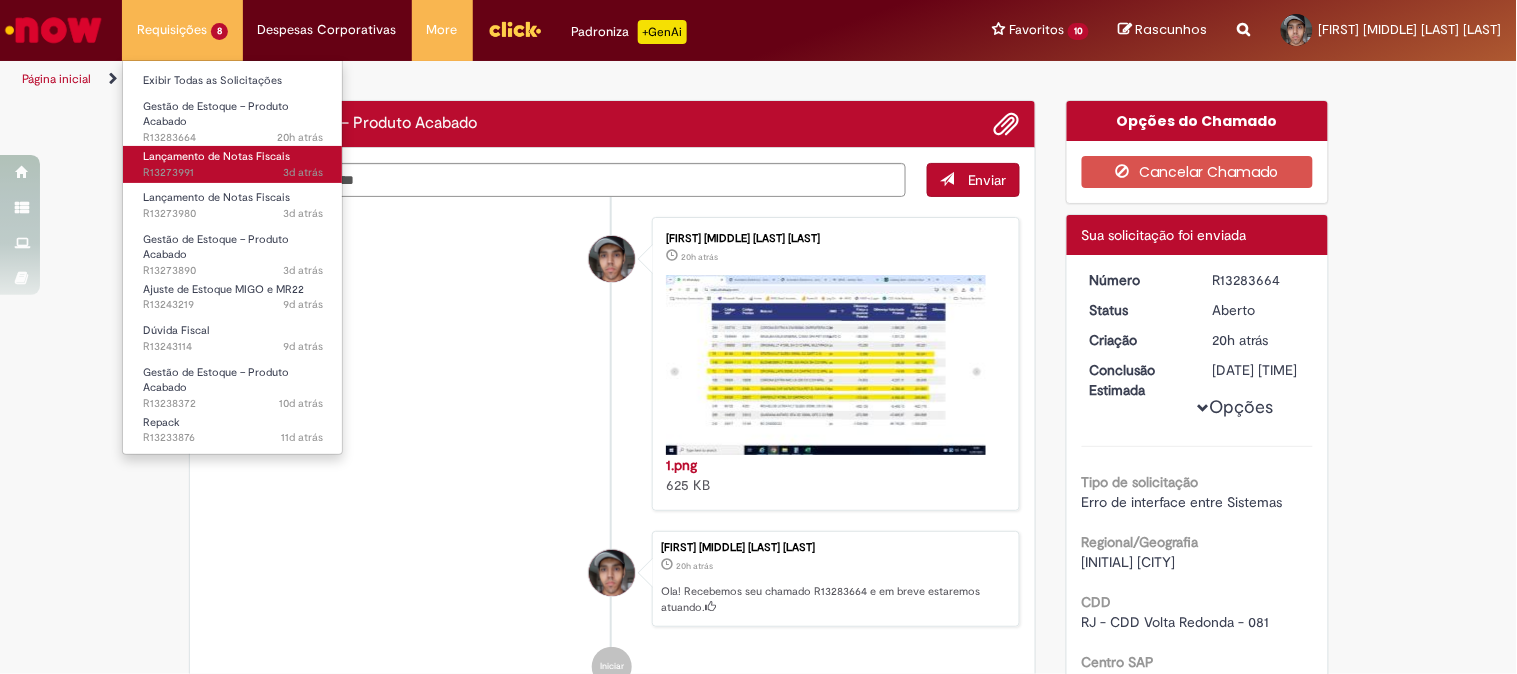 click on "Lançamento de Notas Fiscais" at bounding box center [216, 156] 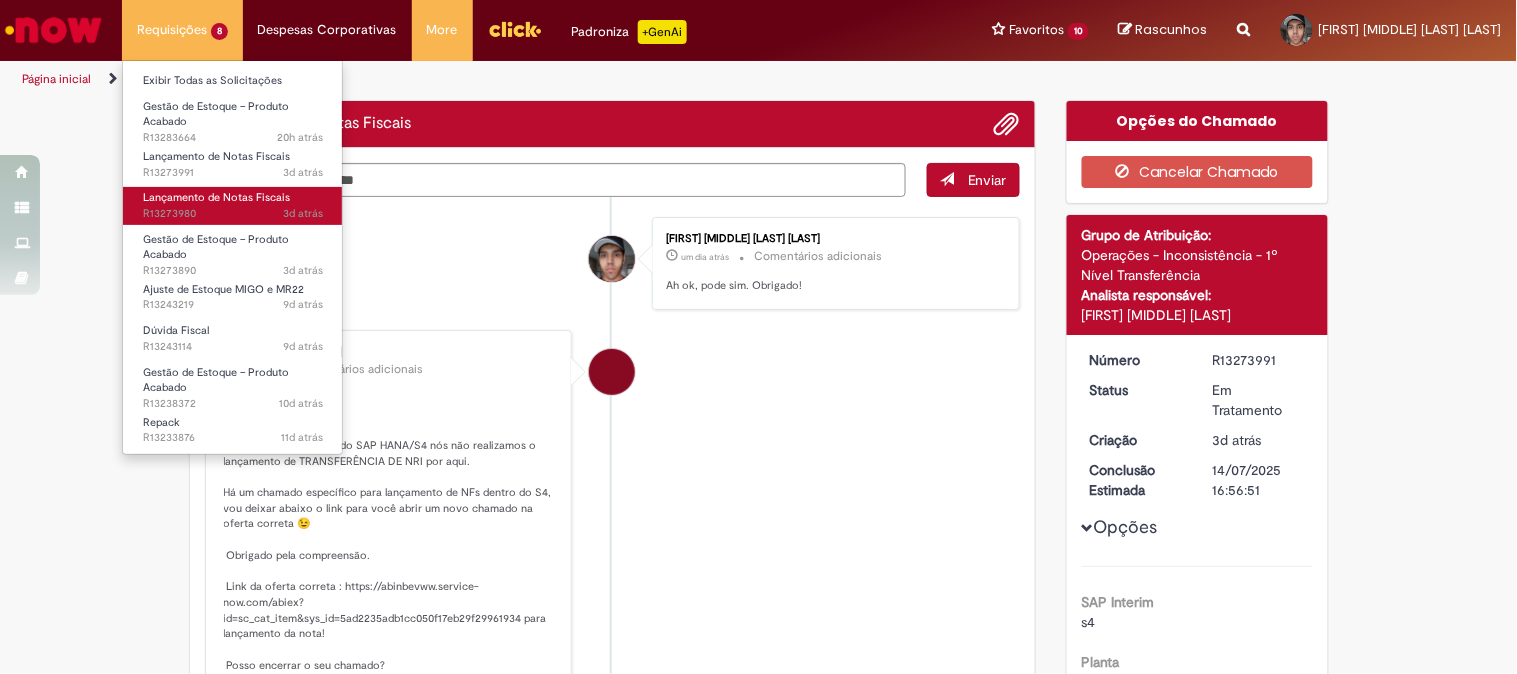 click on "Lançamento de Notas Fiscais" at bounding box center [216, 197] 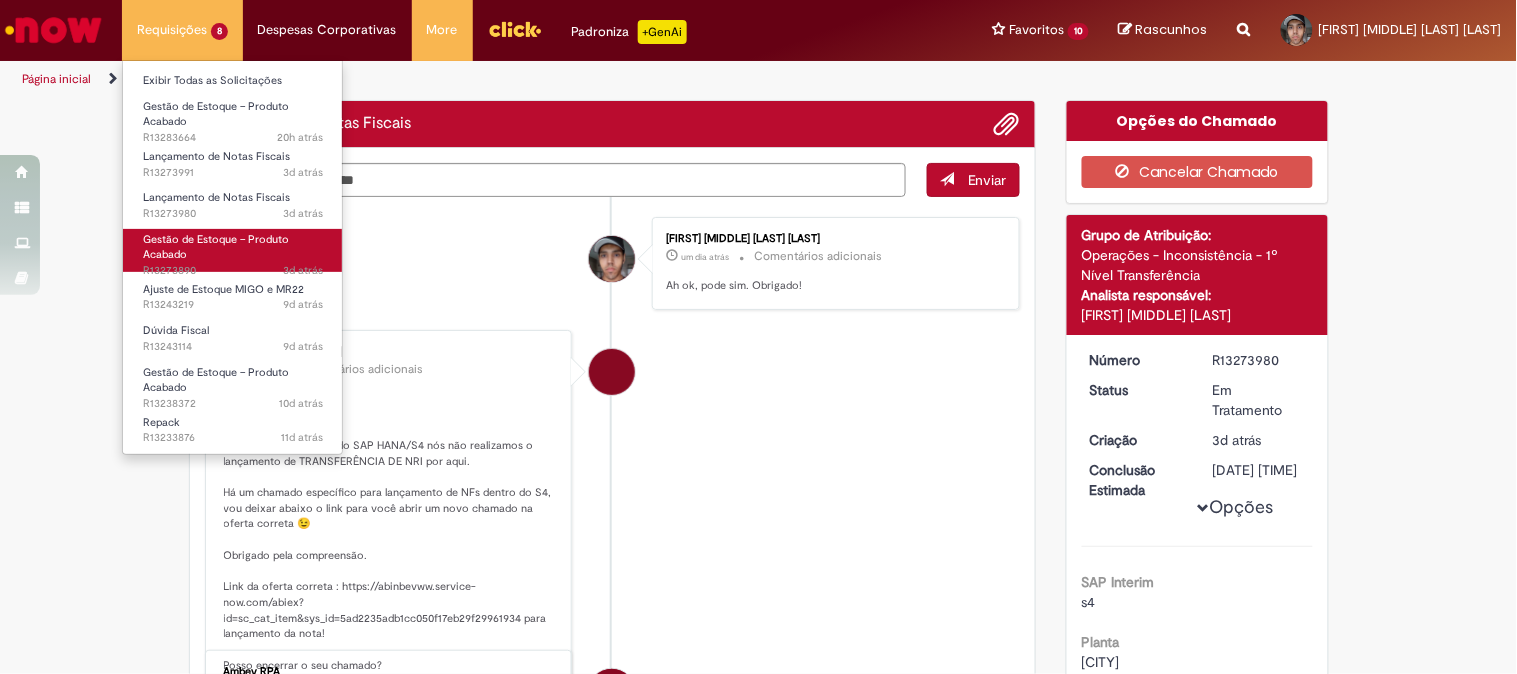 click on "Gestão de Estoque – Produto Acabado
[TIME] [TIME]  R13273890" at bounding box center (233, 250) 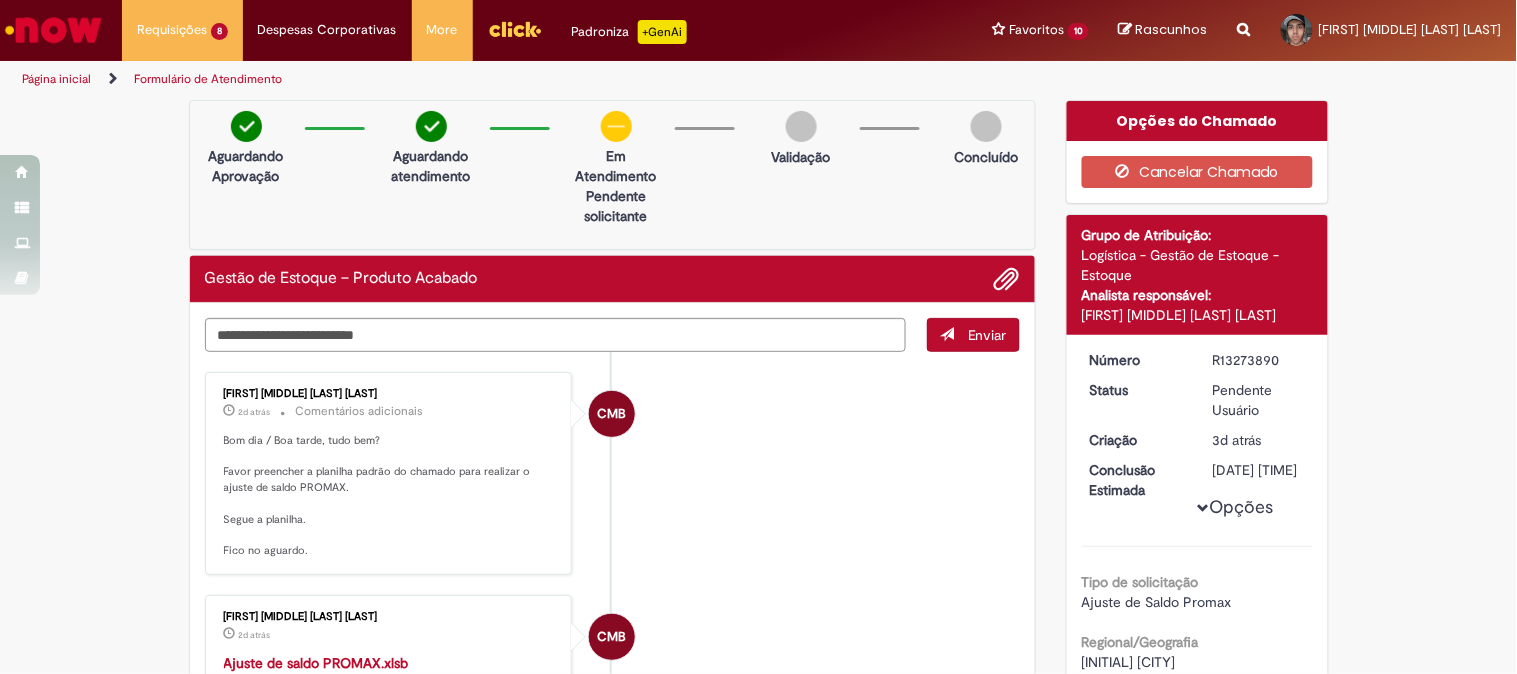 scroll, scrollTop: 111, scrollLeft: 0, axis: vertical 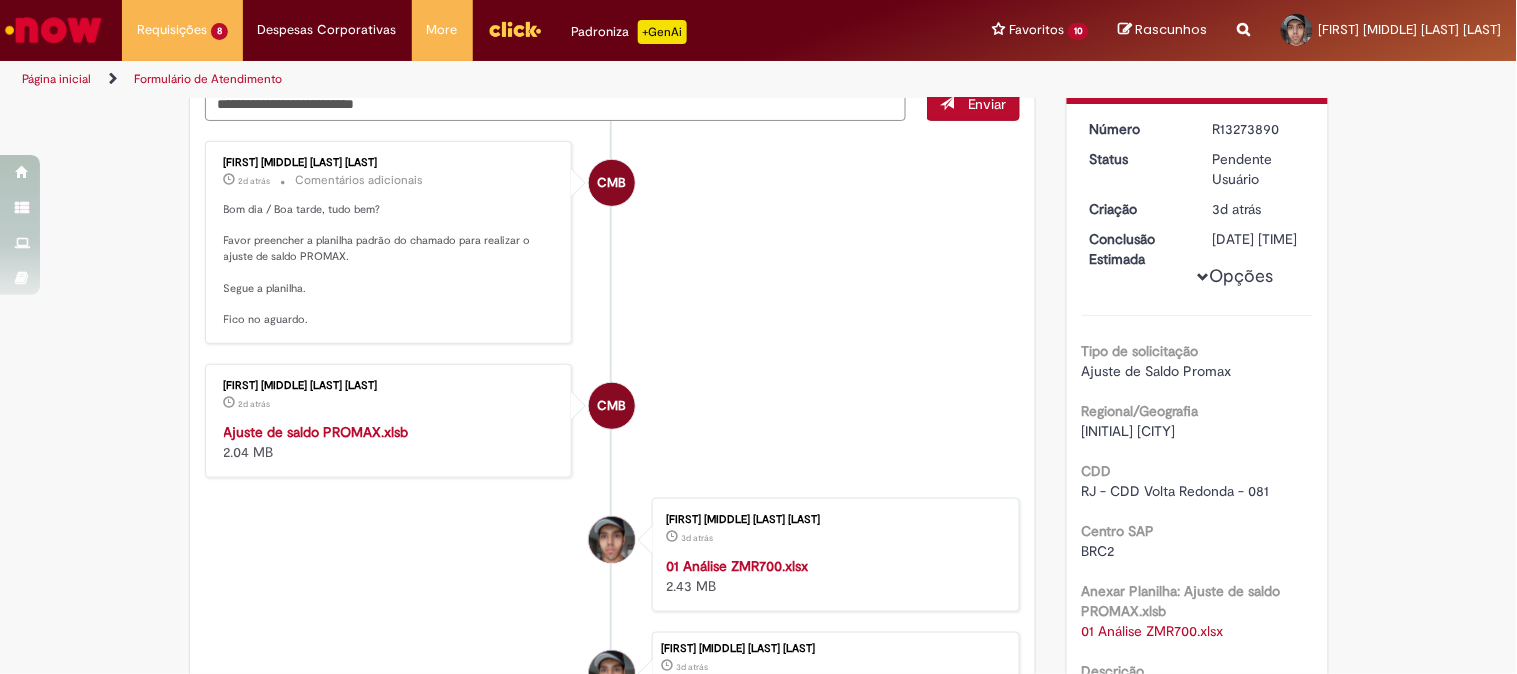 click on "Ajuste de saldo PROMAX.xlsb" at bounding box center (316, 432) 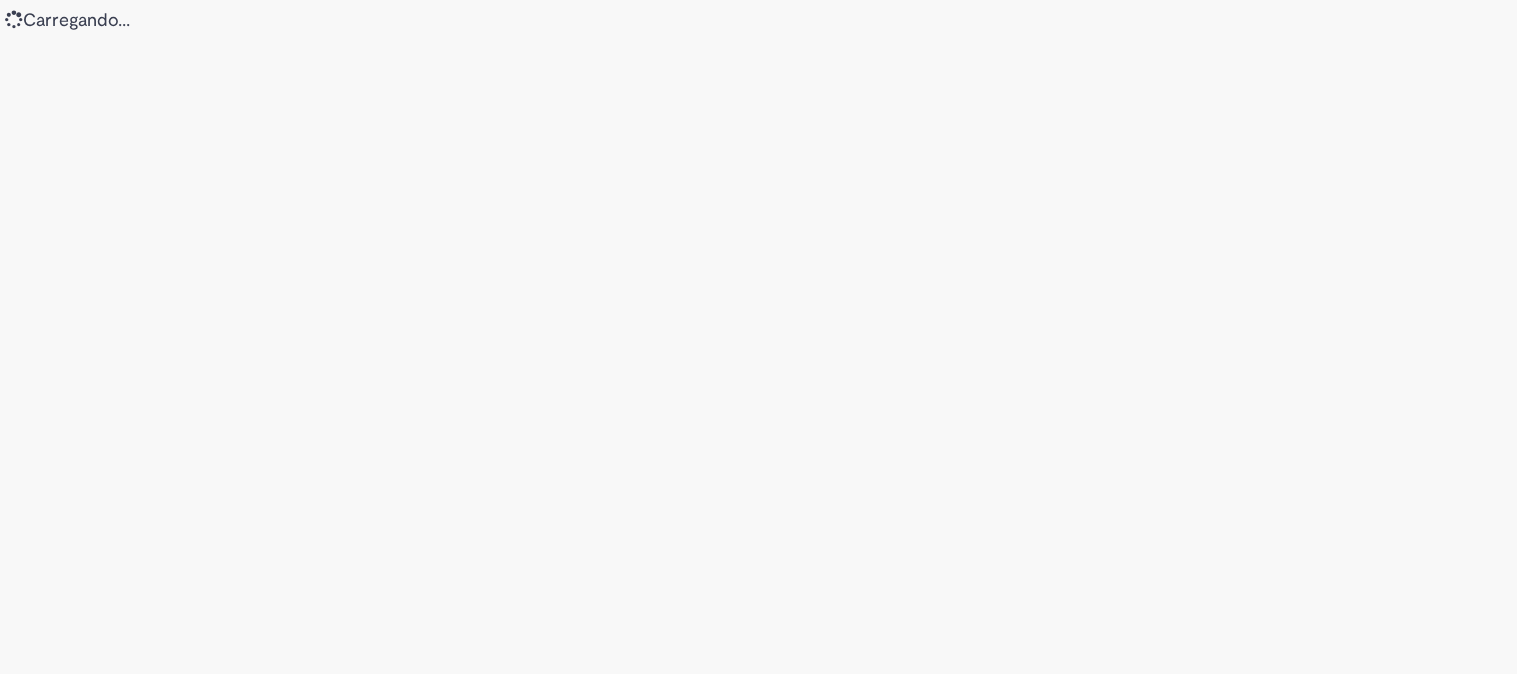 scroll, scrollTop: 0, scrollLeft: 0, axis: both 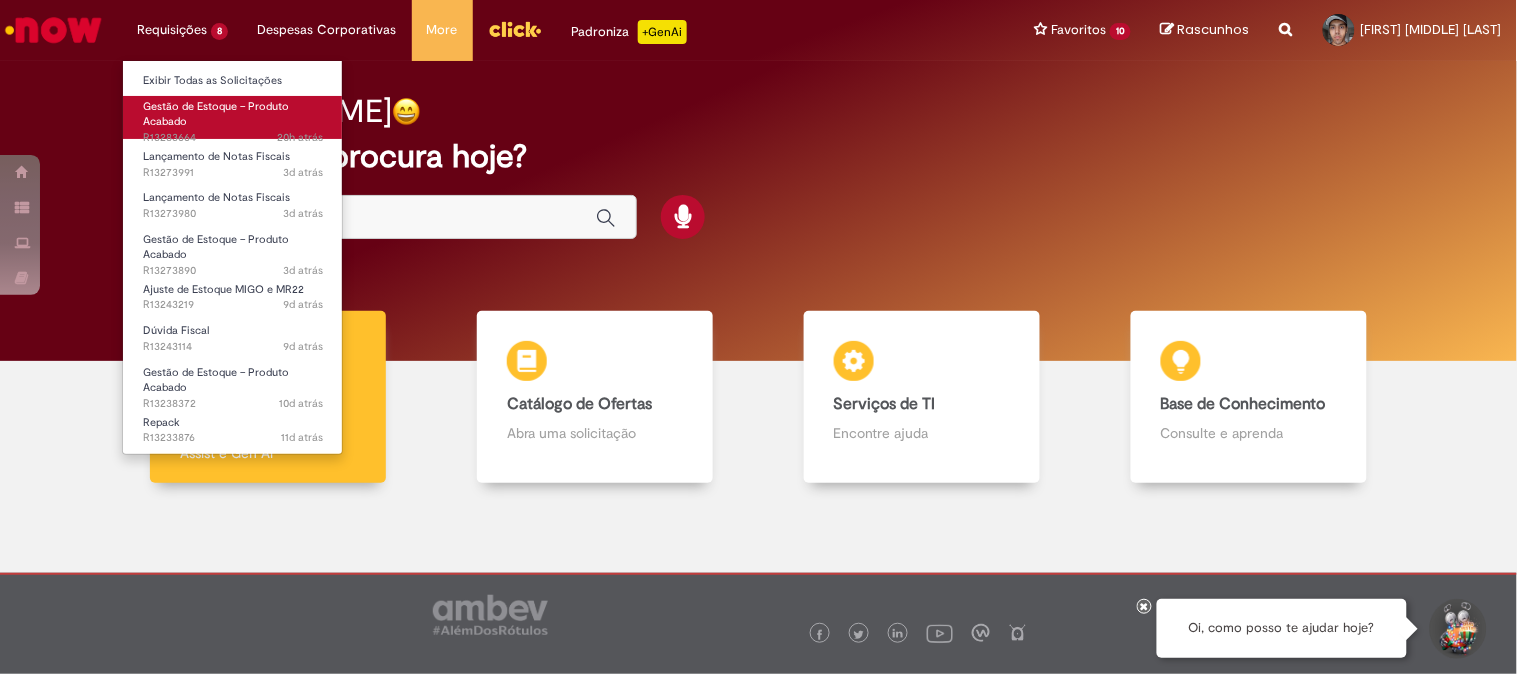 click on "[TIME] [TIME] R13283664" at bounding box center (233, 138) 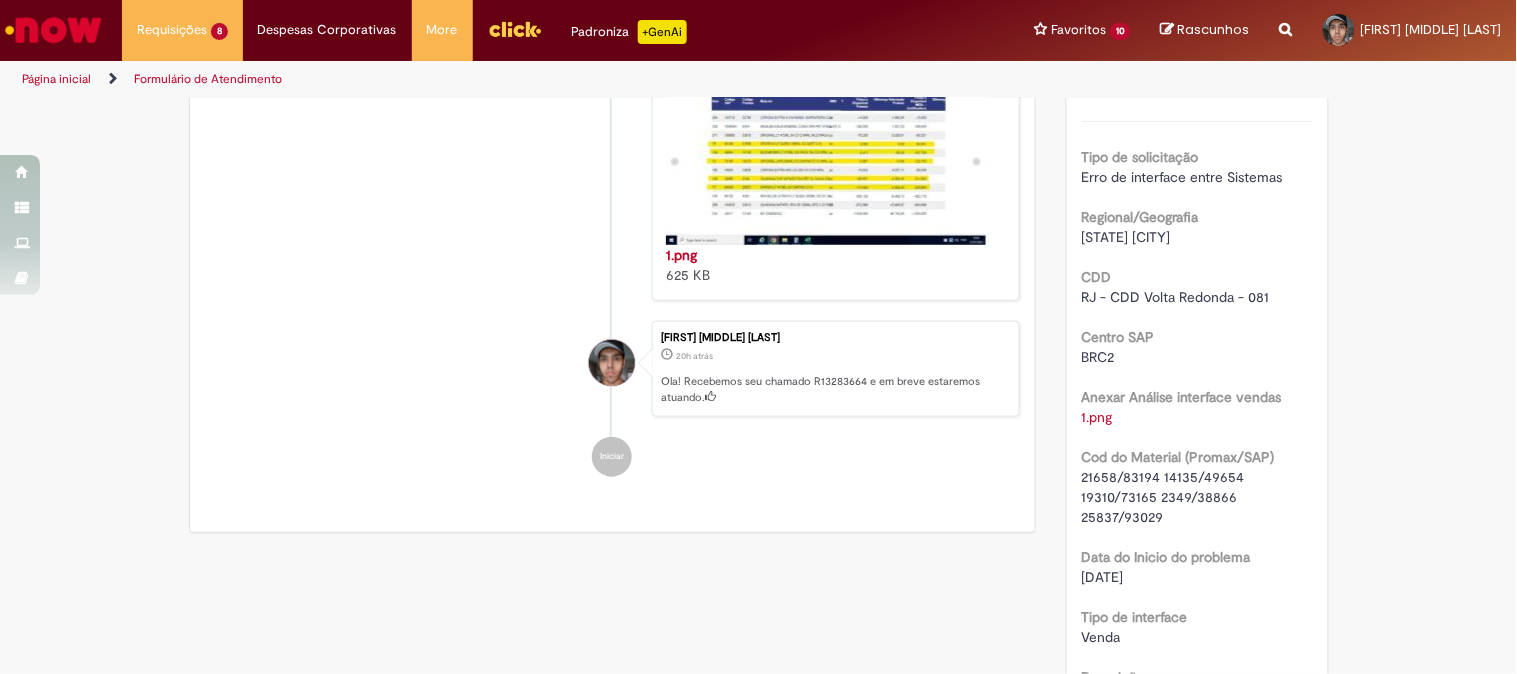 scroll, scrollTop: 0, scrollLeft: 0, axis: both 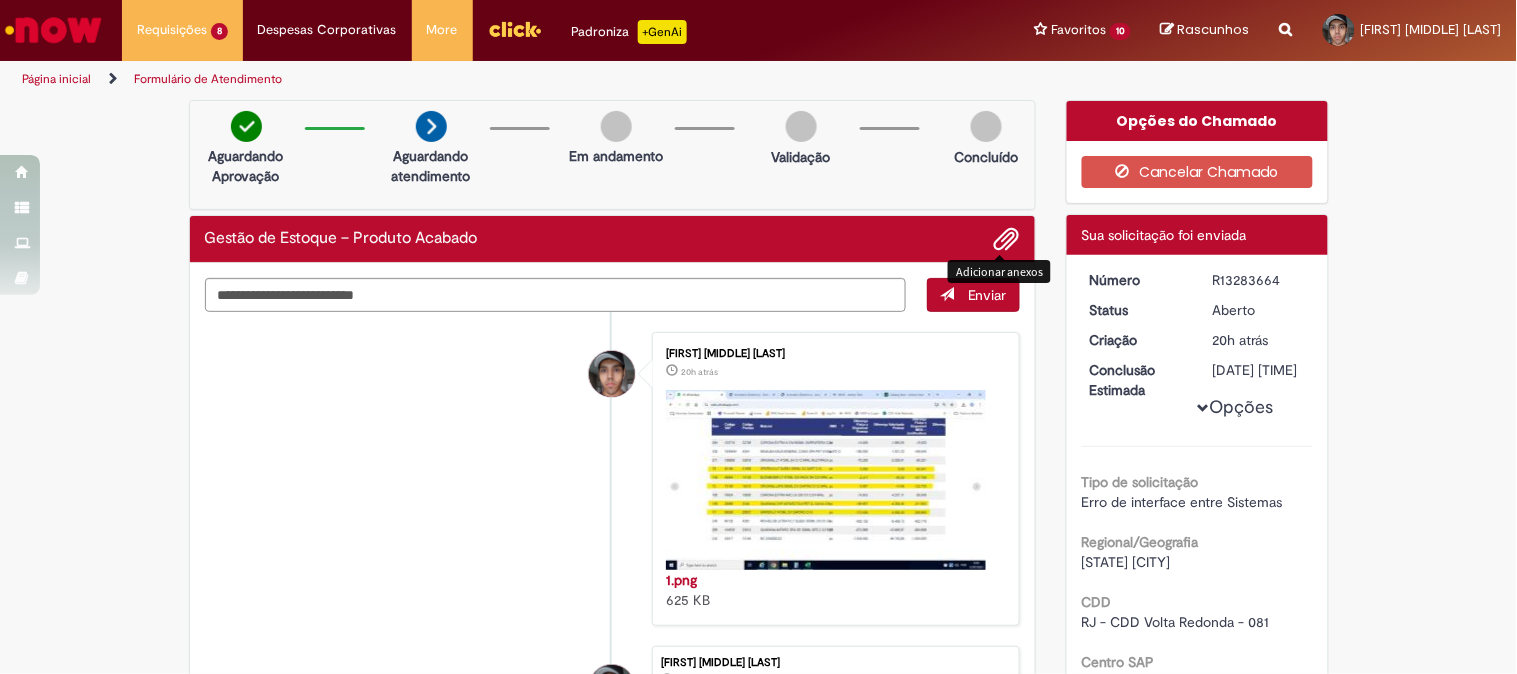 click at bounding box center (1007, 240) 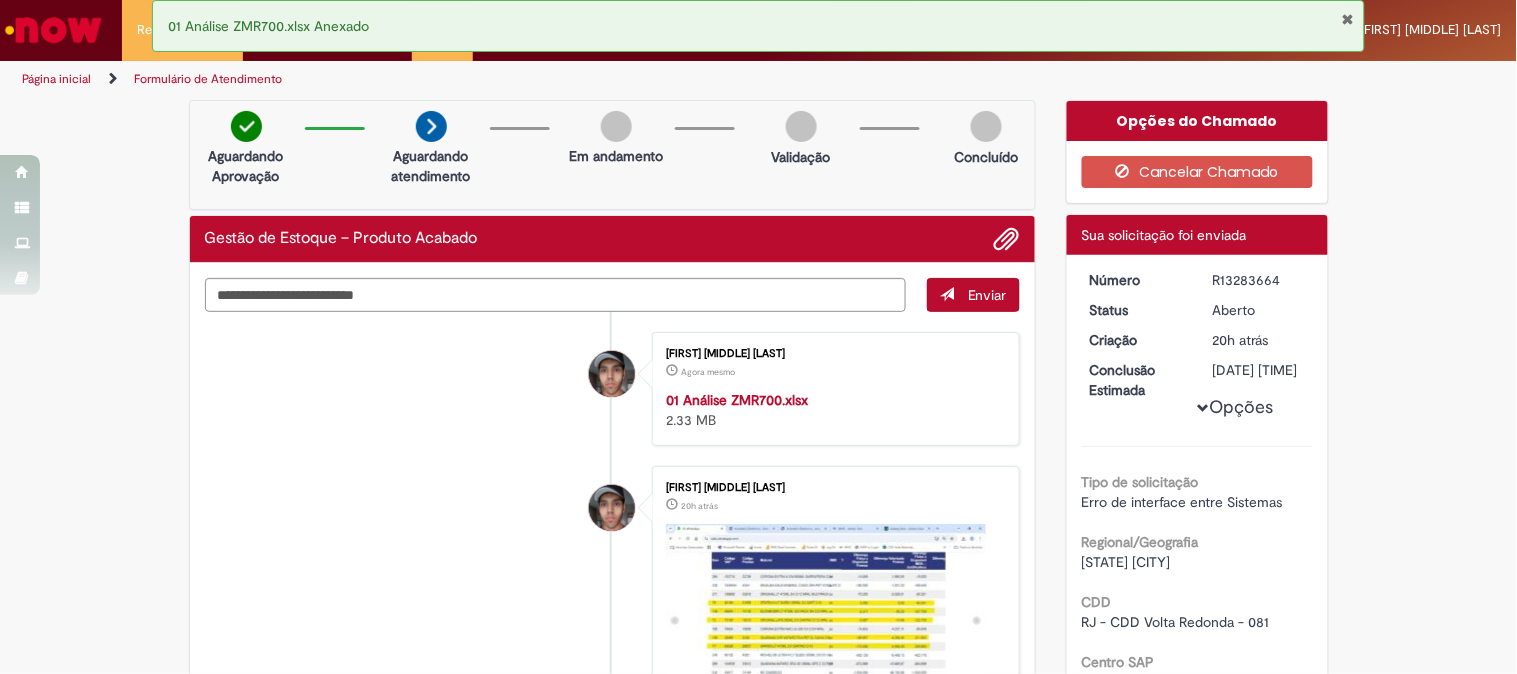 click at bounding box center [1347, 19] 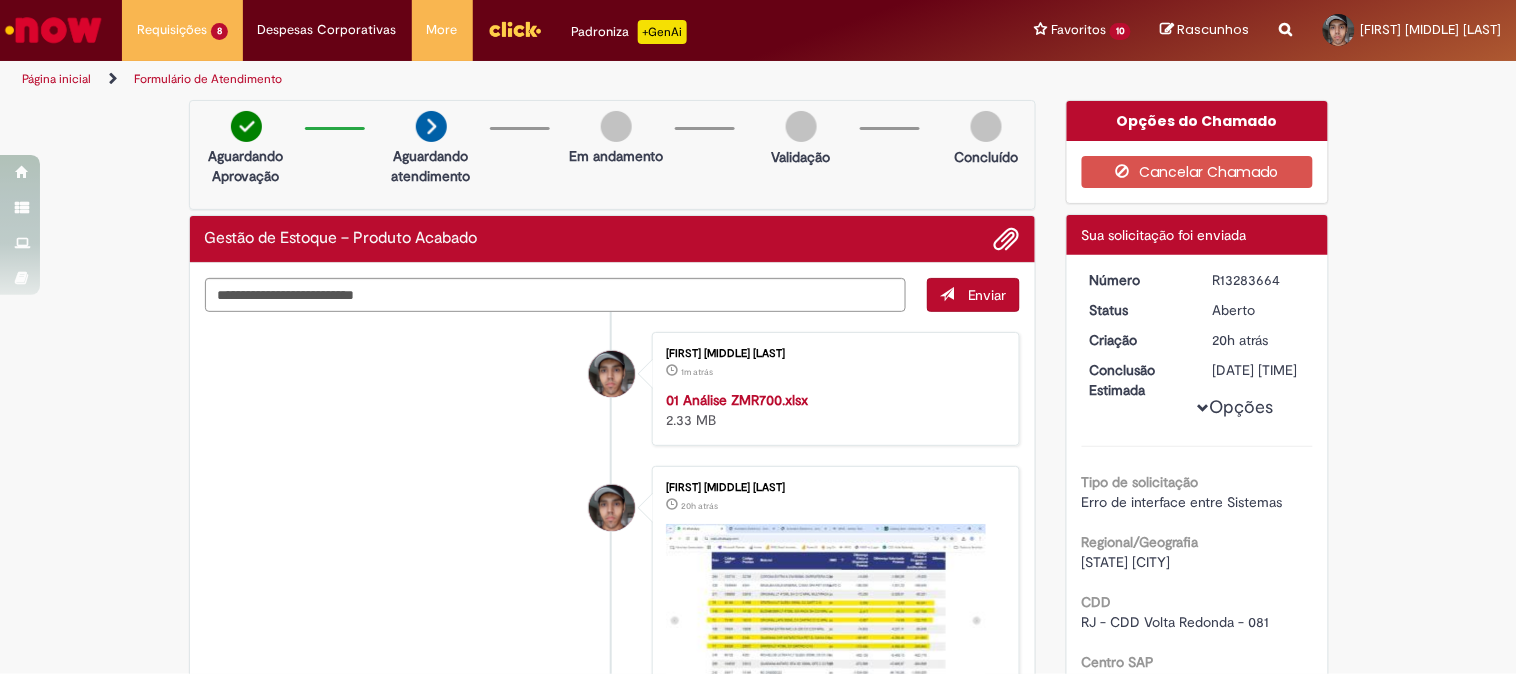 click on "R13283664" at bounding box center (1259, 280) 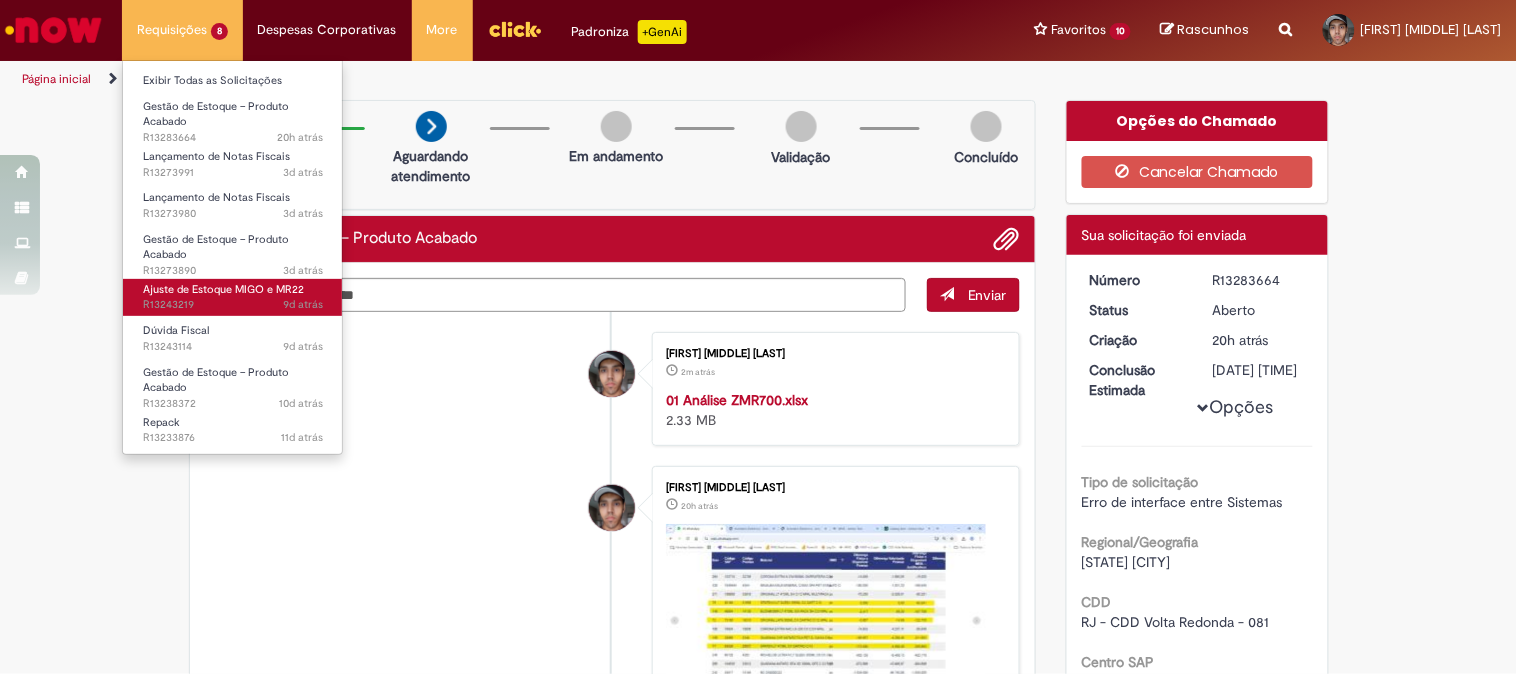 click on "Ajuste de Estoque MIGO e MR22" at bounding box center (223, 289) 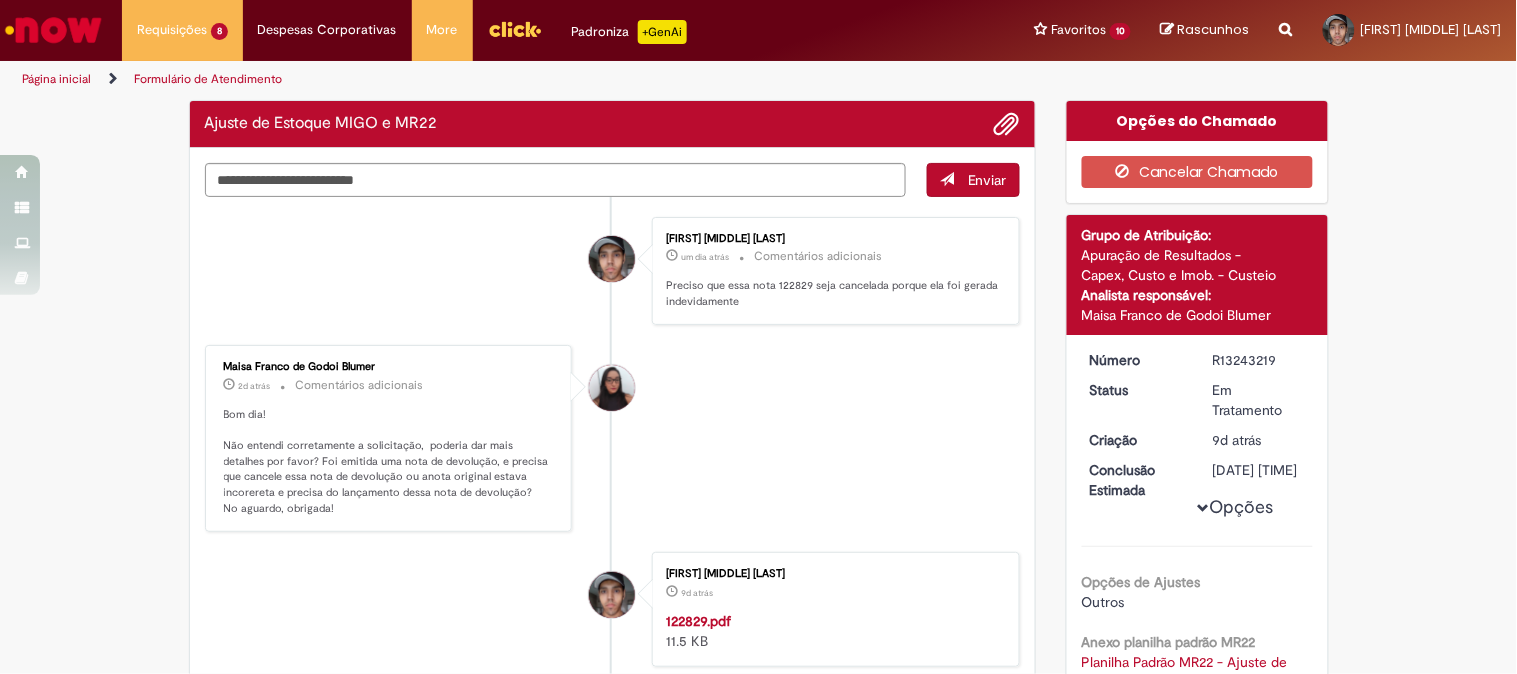 scroll, scrollTop: 225, scrollLeft: 0, axis: vertical 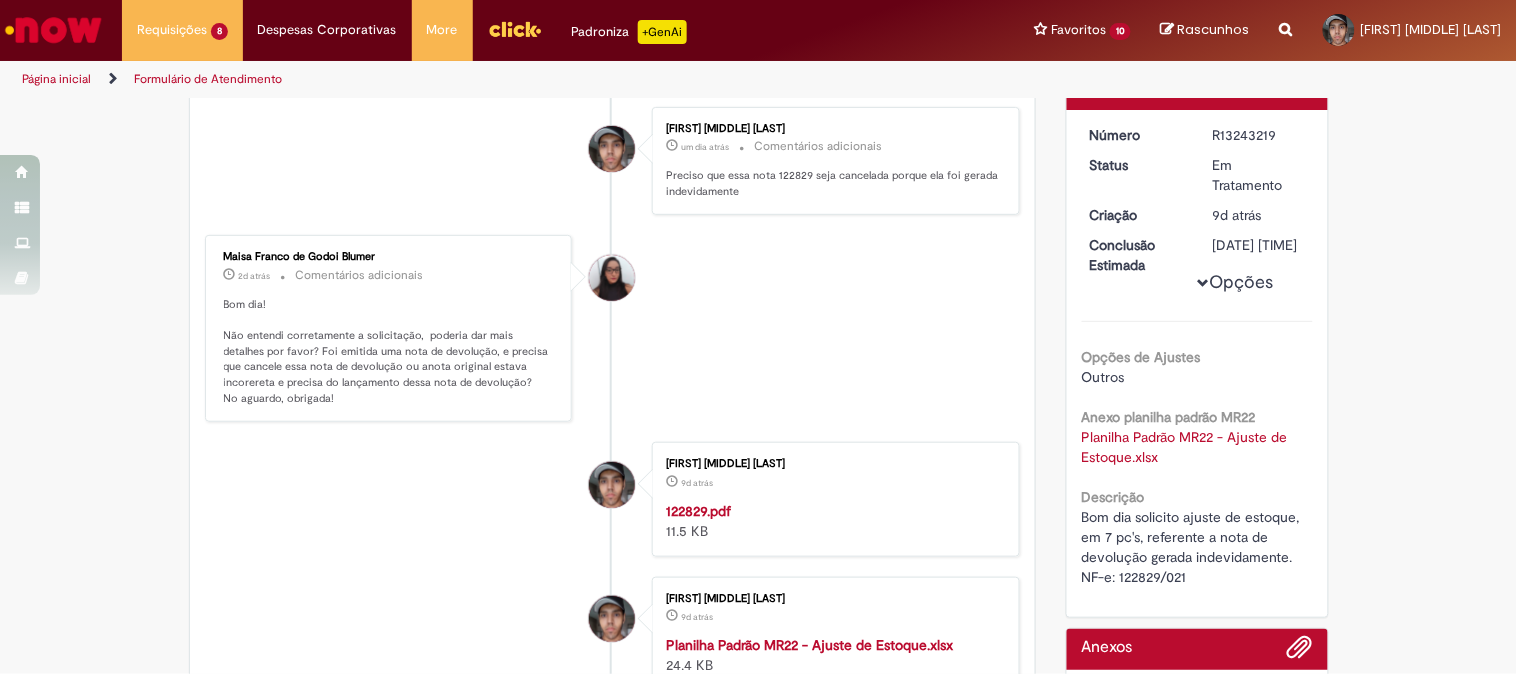 click on "Opções de Ajustes
Outros
Anexo planilha padrão MR22
Planilha Padrão MR22 - Ajuste de Estoque.xlsx
Descrição
Bom dia solicito ajuste de estoque, em 7 pc's, referente a nota de devolução gerada indevidamente. NF-e: 122829/021" at bounding box center (1197, 454) 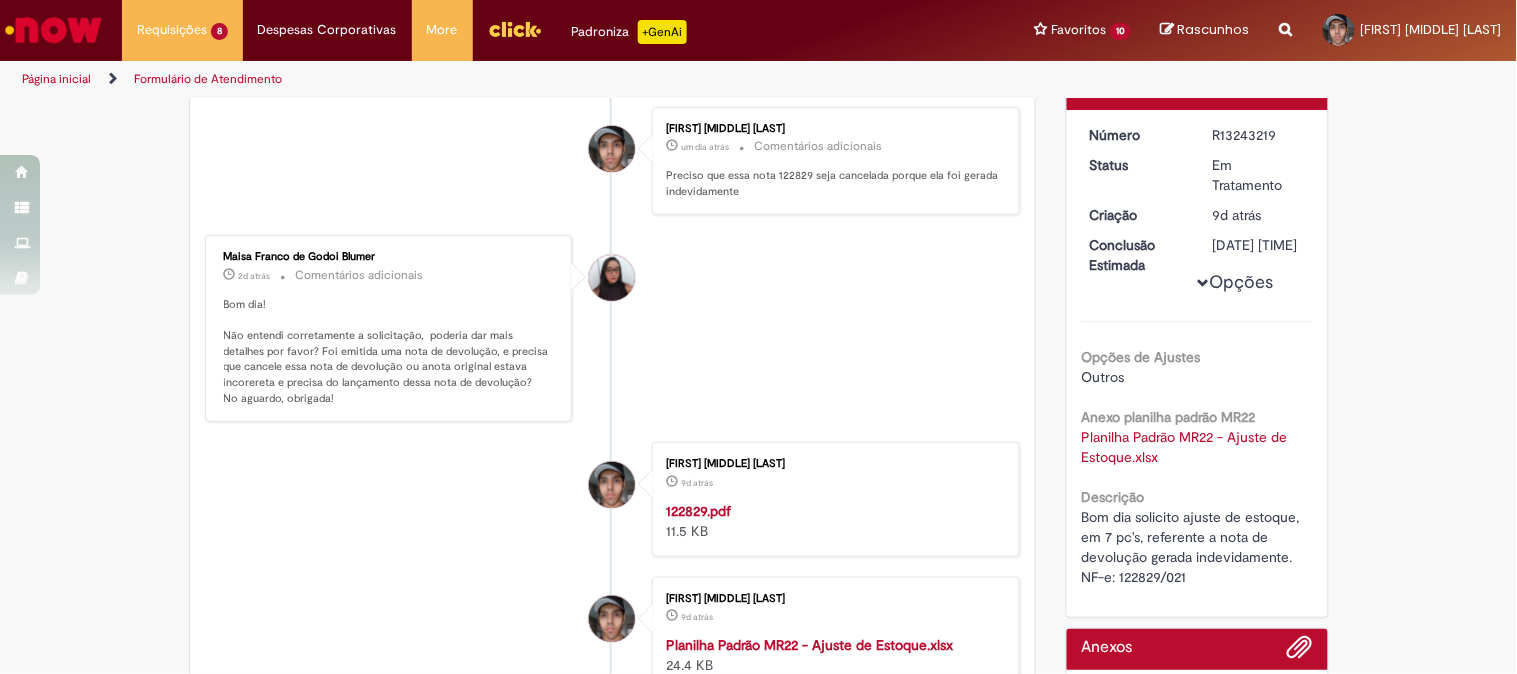 scroll, scrollTop: 3, scrollLeft: 0, axis: vertical 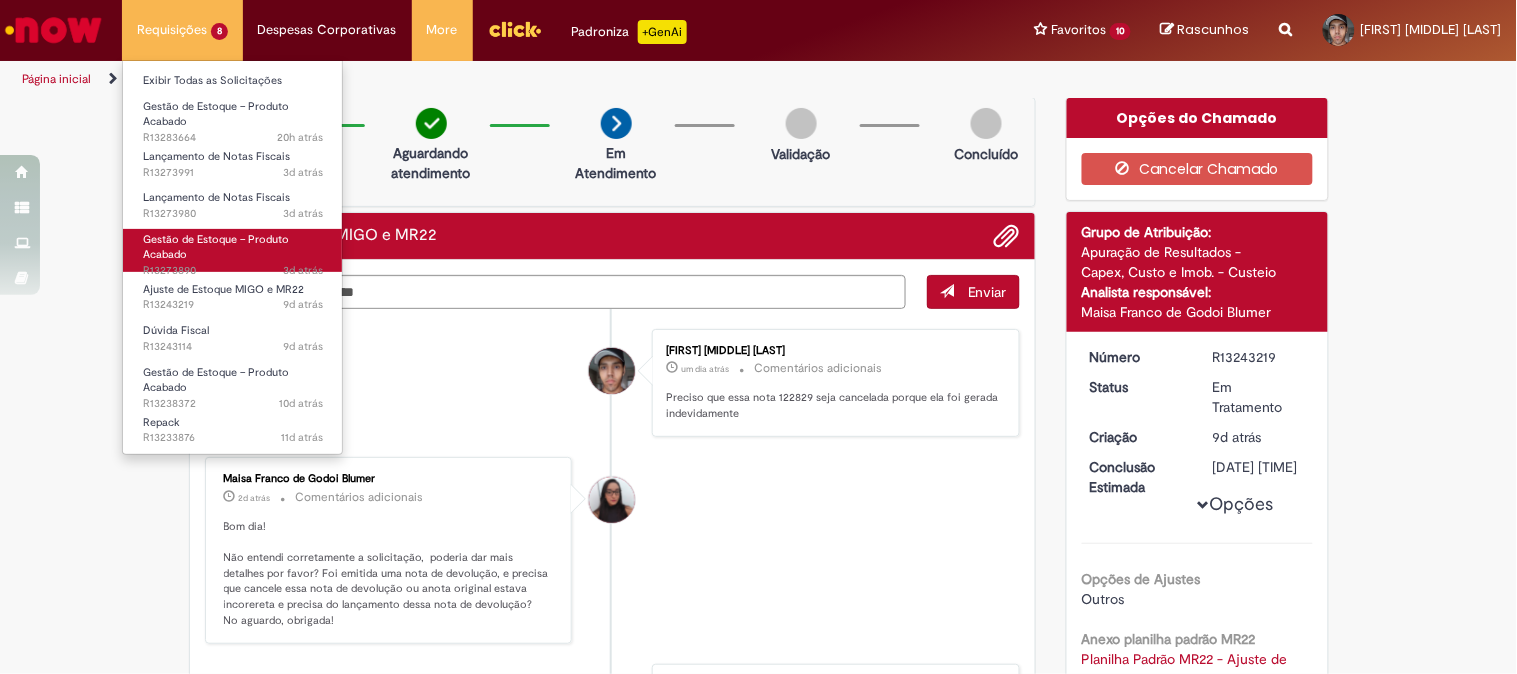 click on "Gestão de Estoque – Produto Acabado" at bounding box center (216, 247) 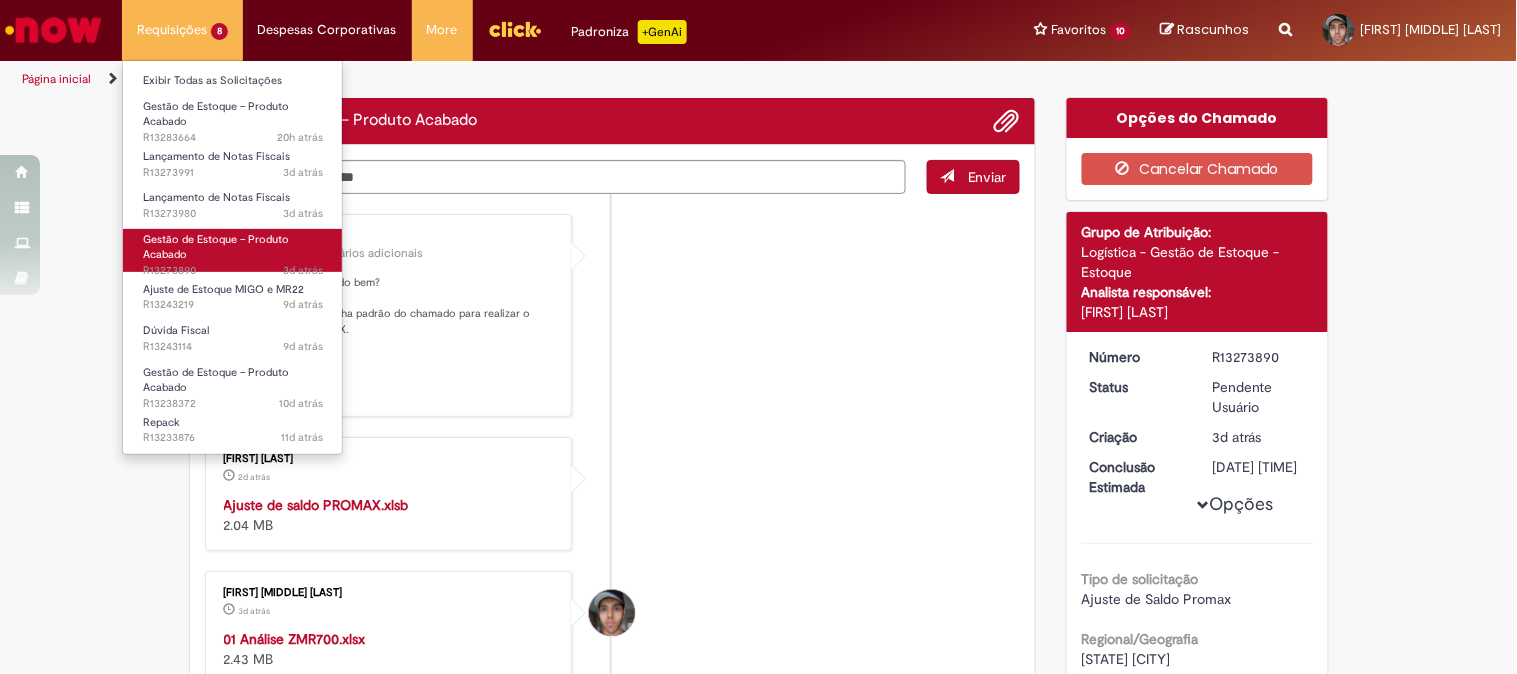 scroll, scrollTop: 0, scrollLeft: 0, axis: both 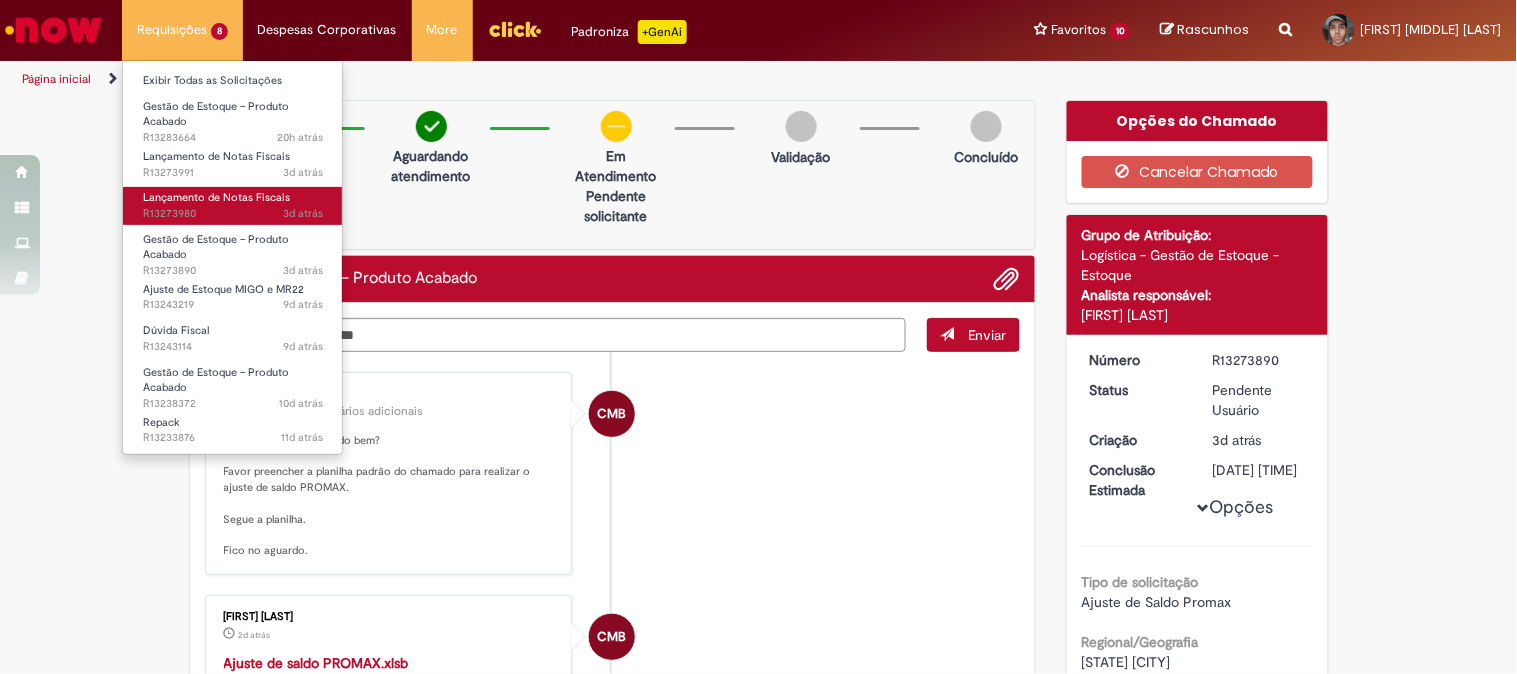 click on "Lançamento de Notas Fiscais" at bounding box center (216, 197) 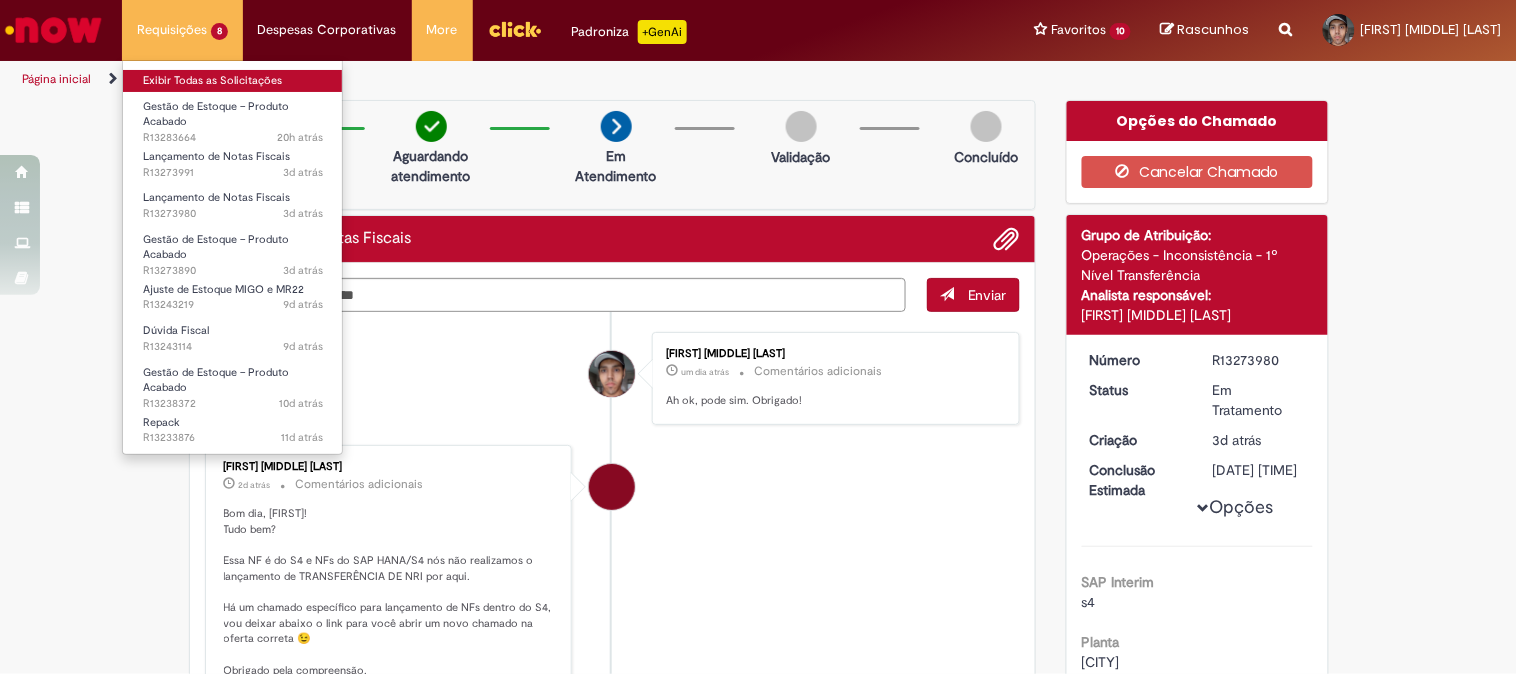 click on "Exibir Todas as Solicitações" at bounding box center (233, 81) 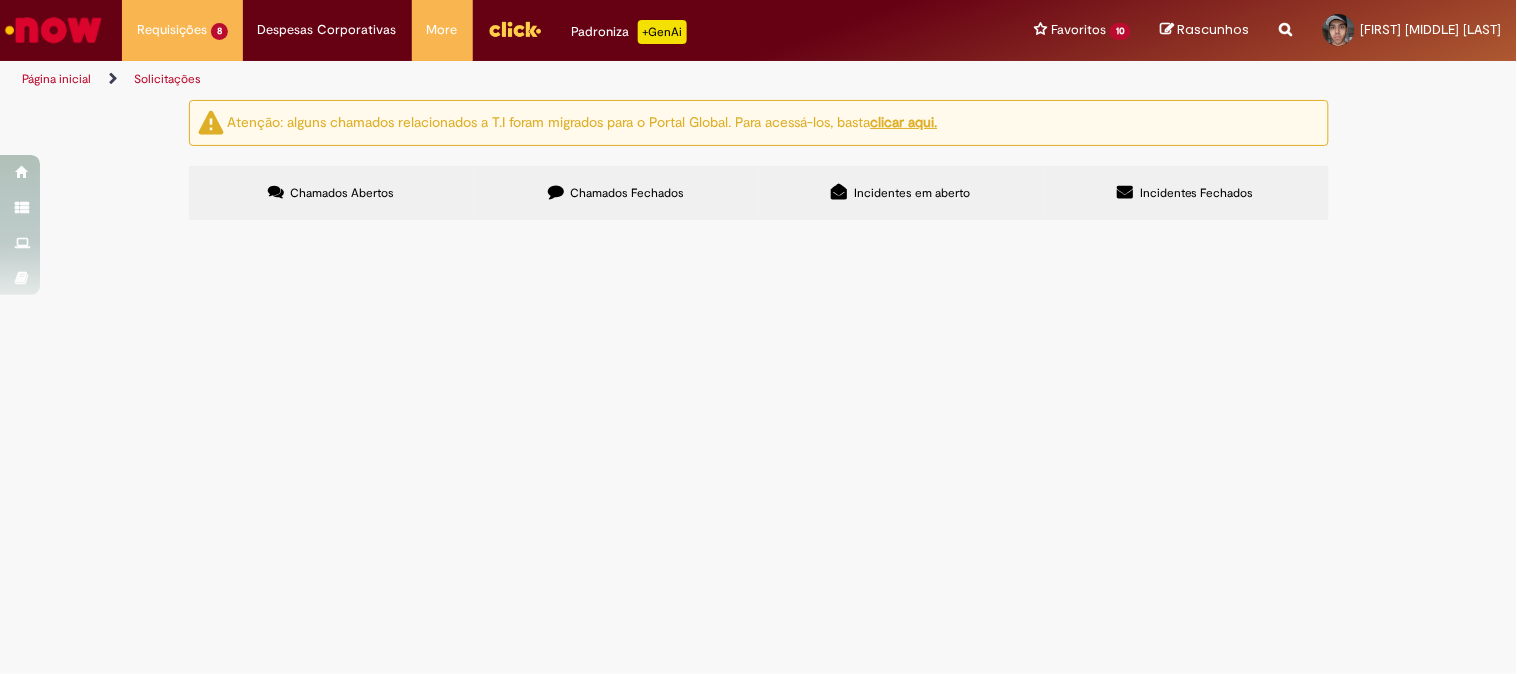 click at bounding box center (53, 30) 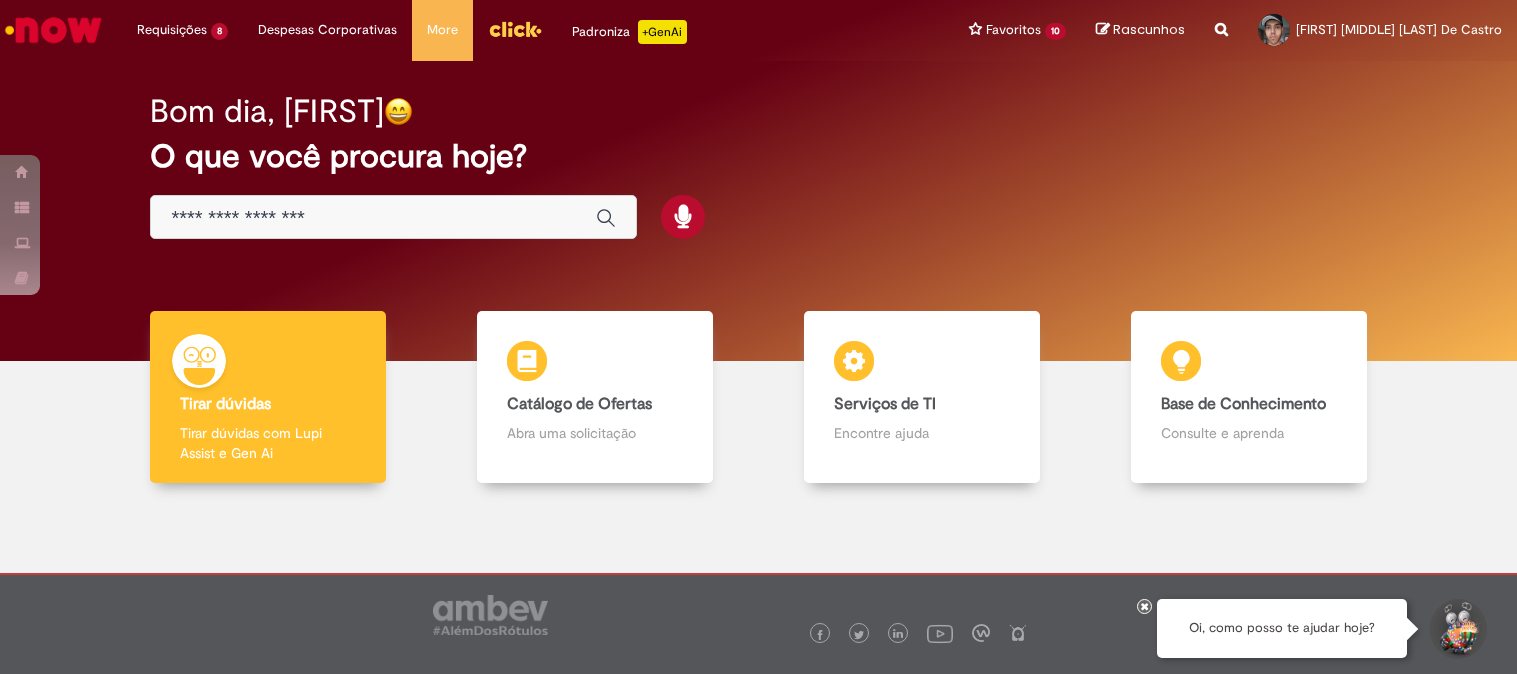 scroll, scrollTop: 0, scrollLeft: 0, axis: both 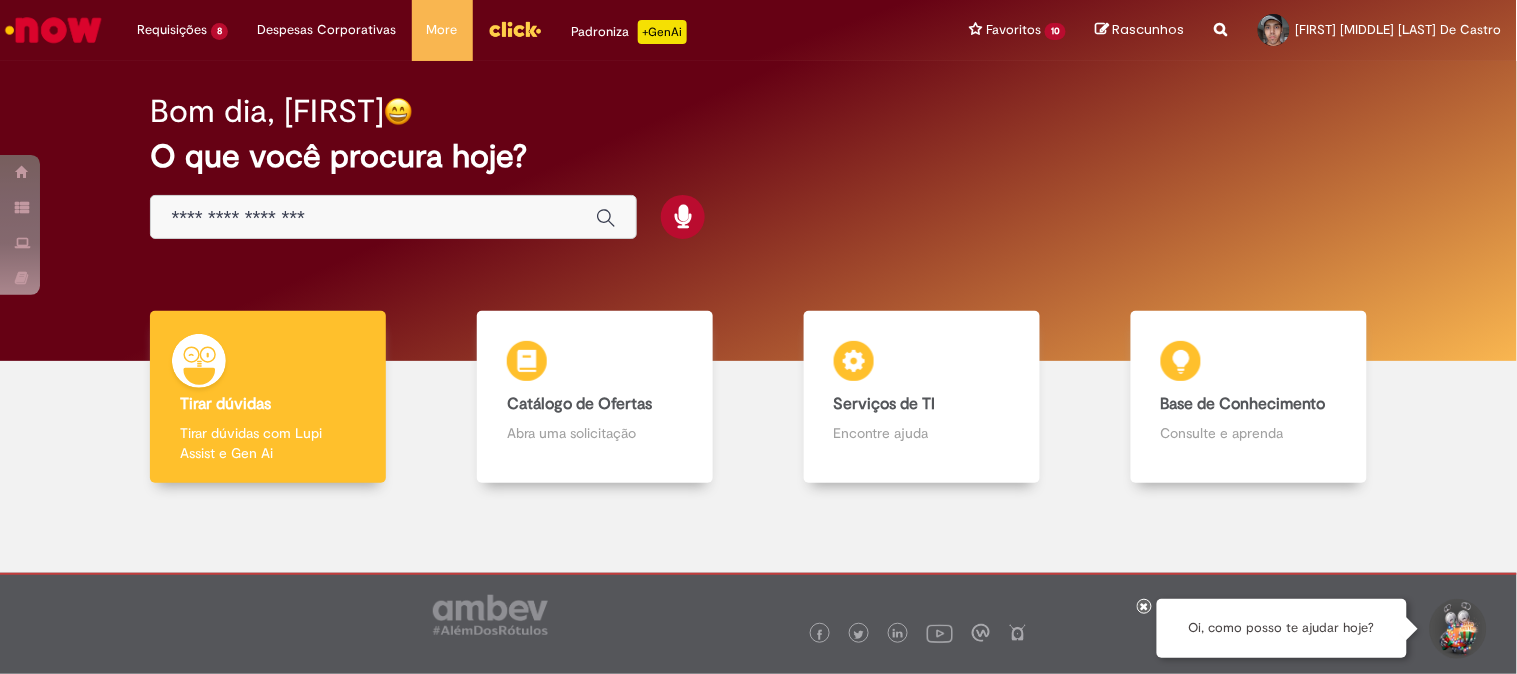 click at bounding box center [373, 218] 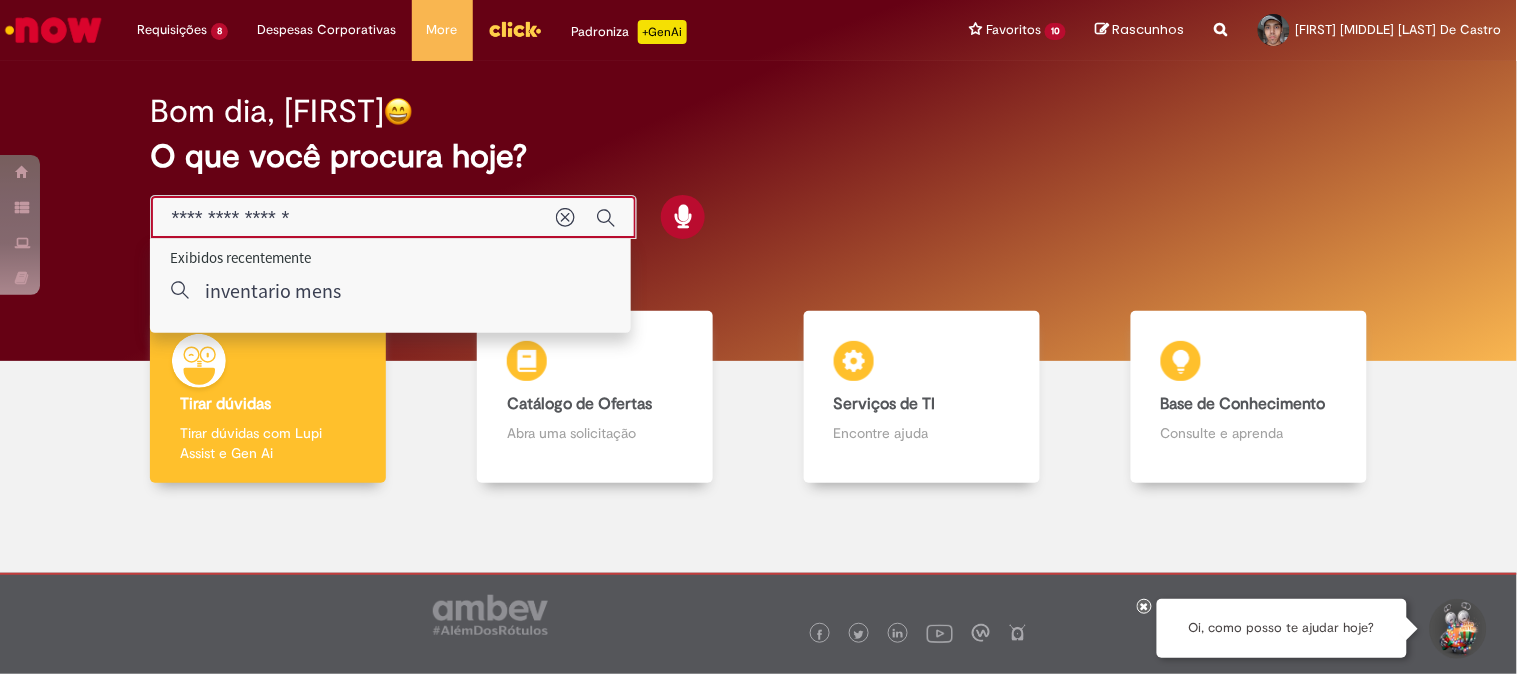 type on "**********" 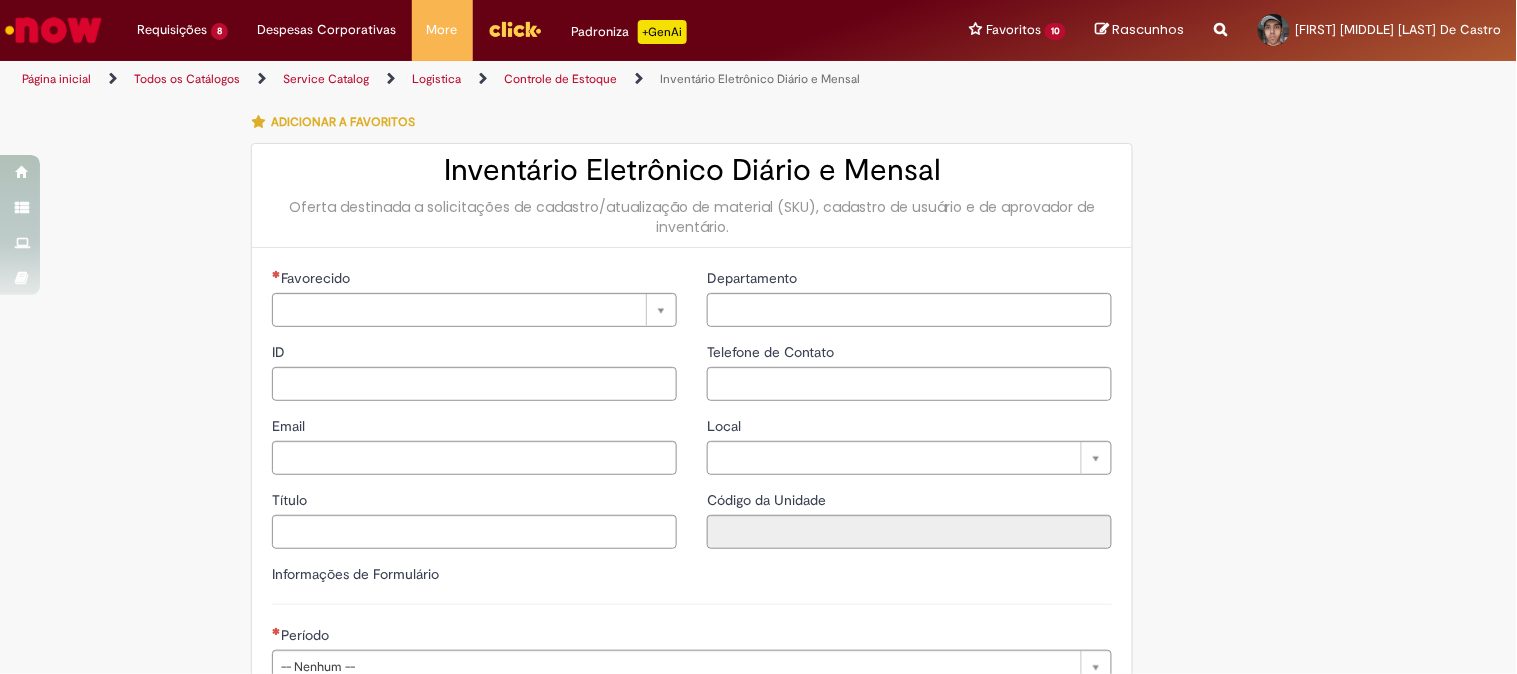 type on "********" 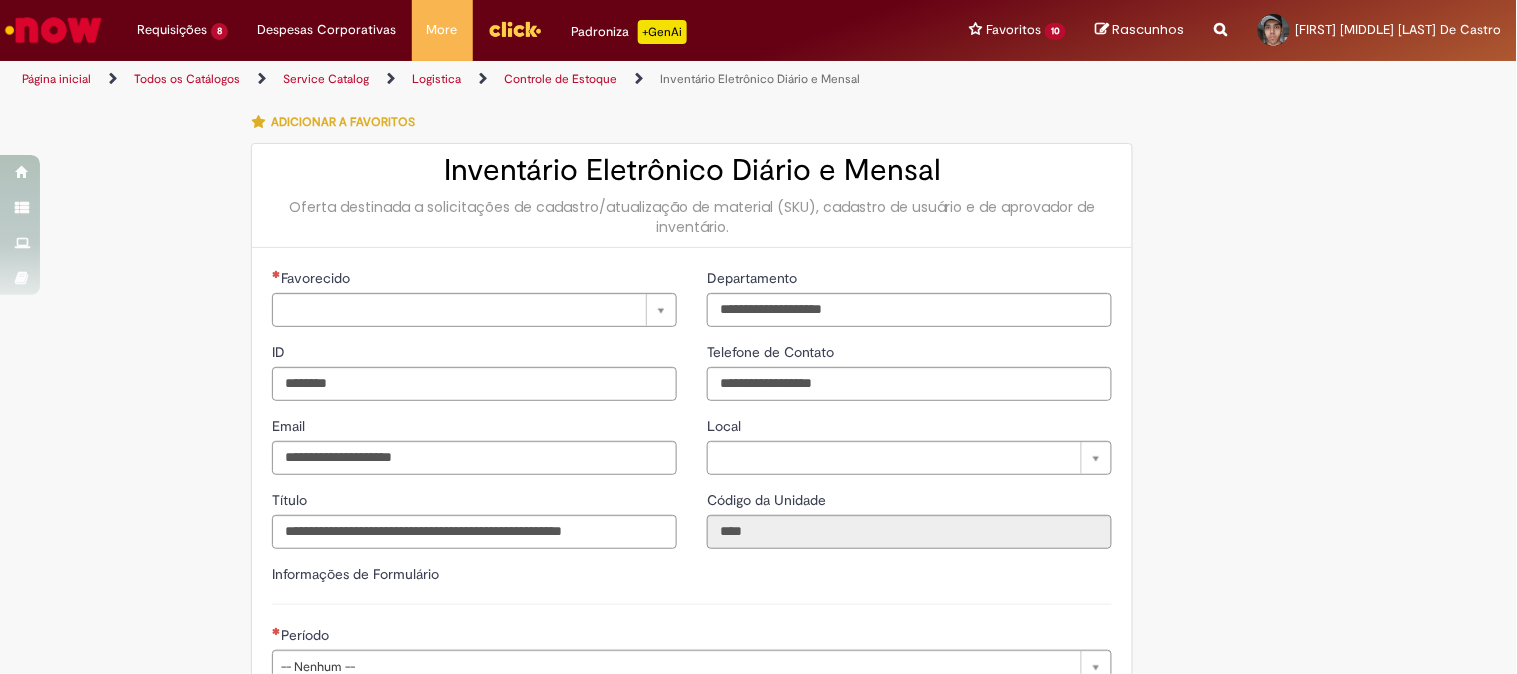 type on "**********" 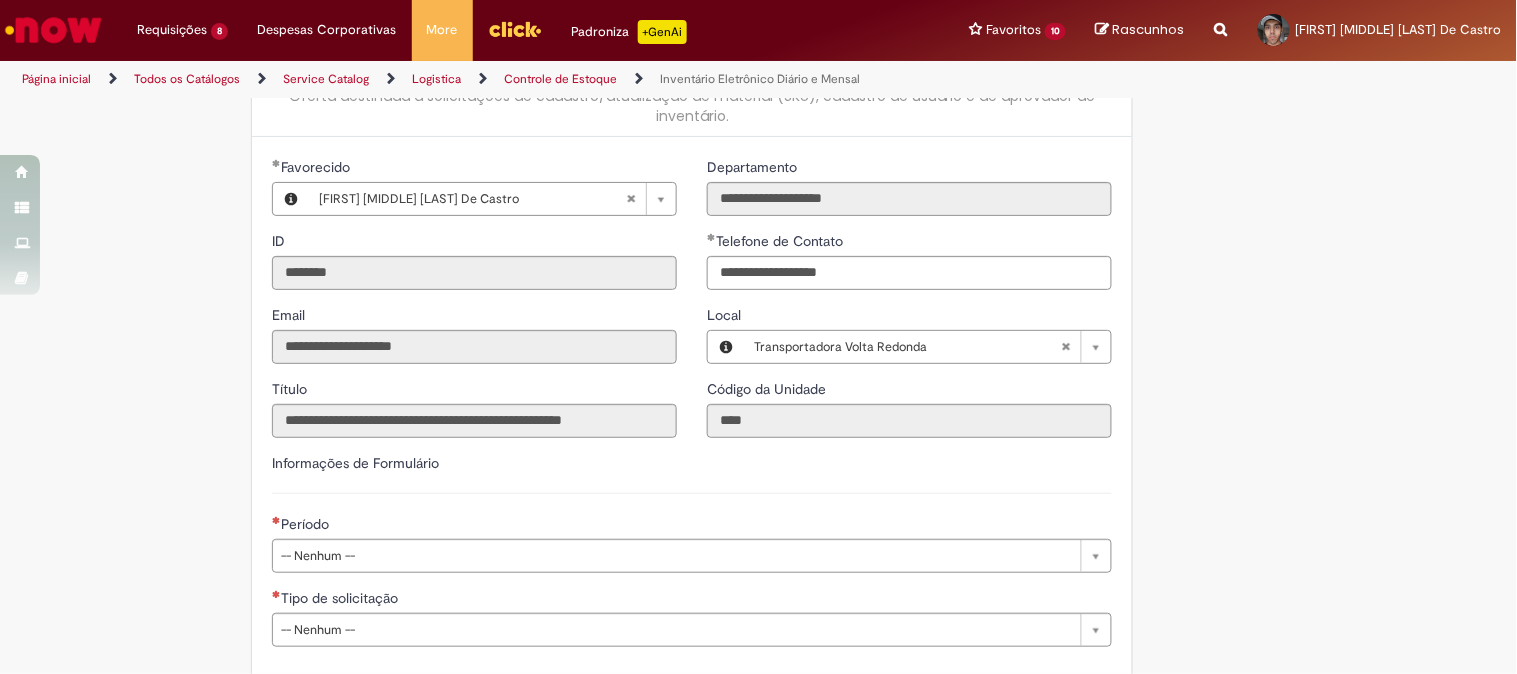 scroll, scrollTop: 222, scrollLeft: 0, axis: vertical 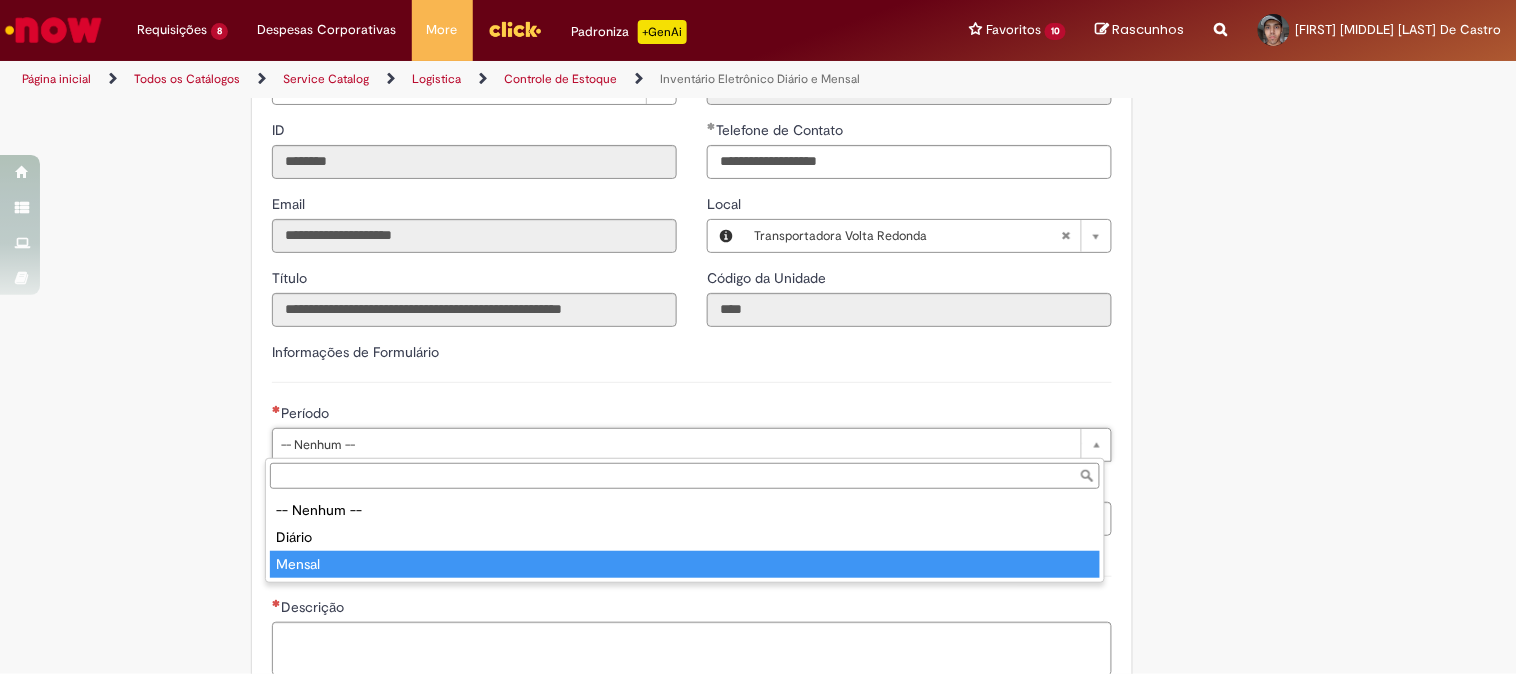 type on "******" 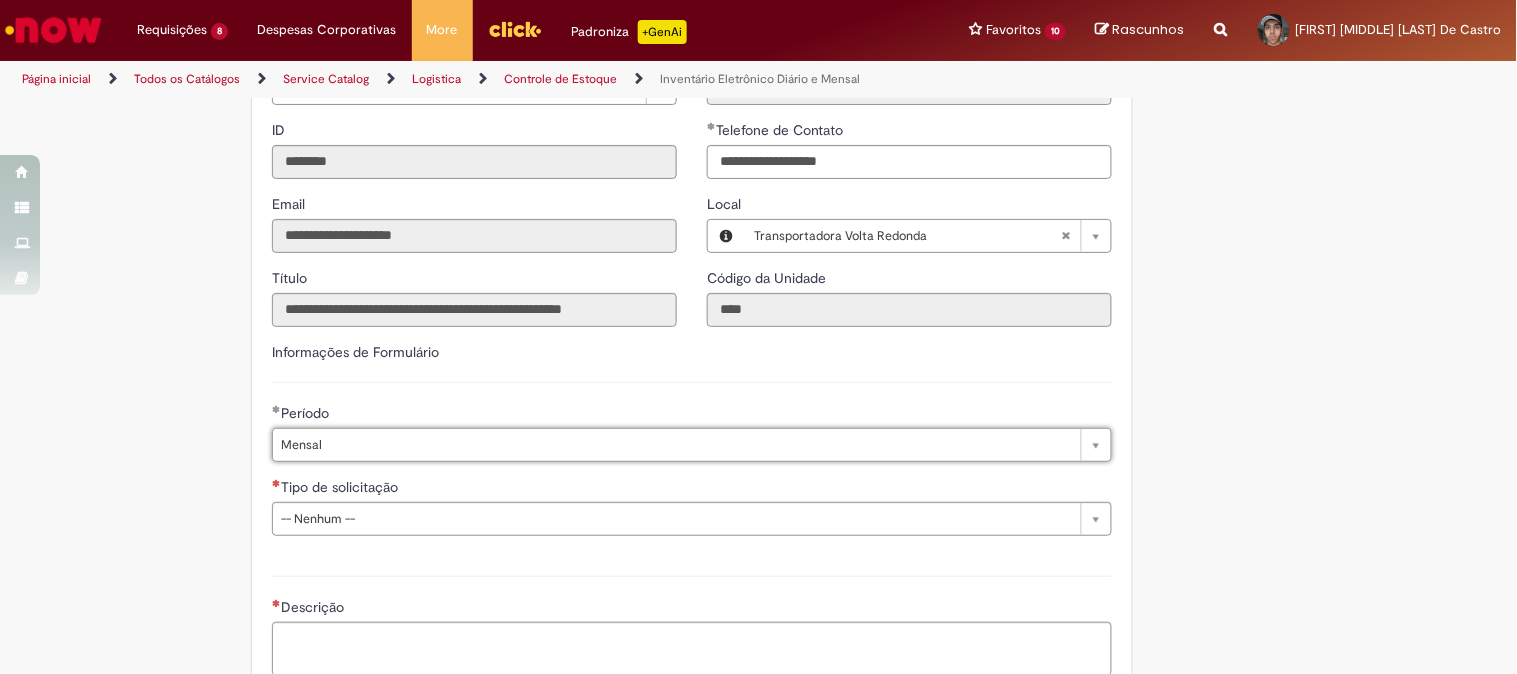 scroll, scrollTop: 333, scrollLeft: 0, axis: vertical 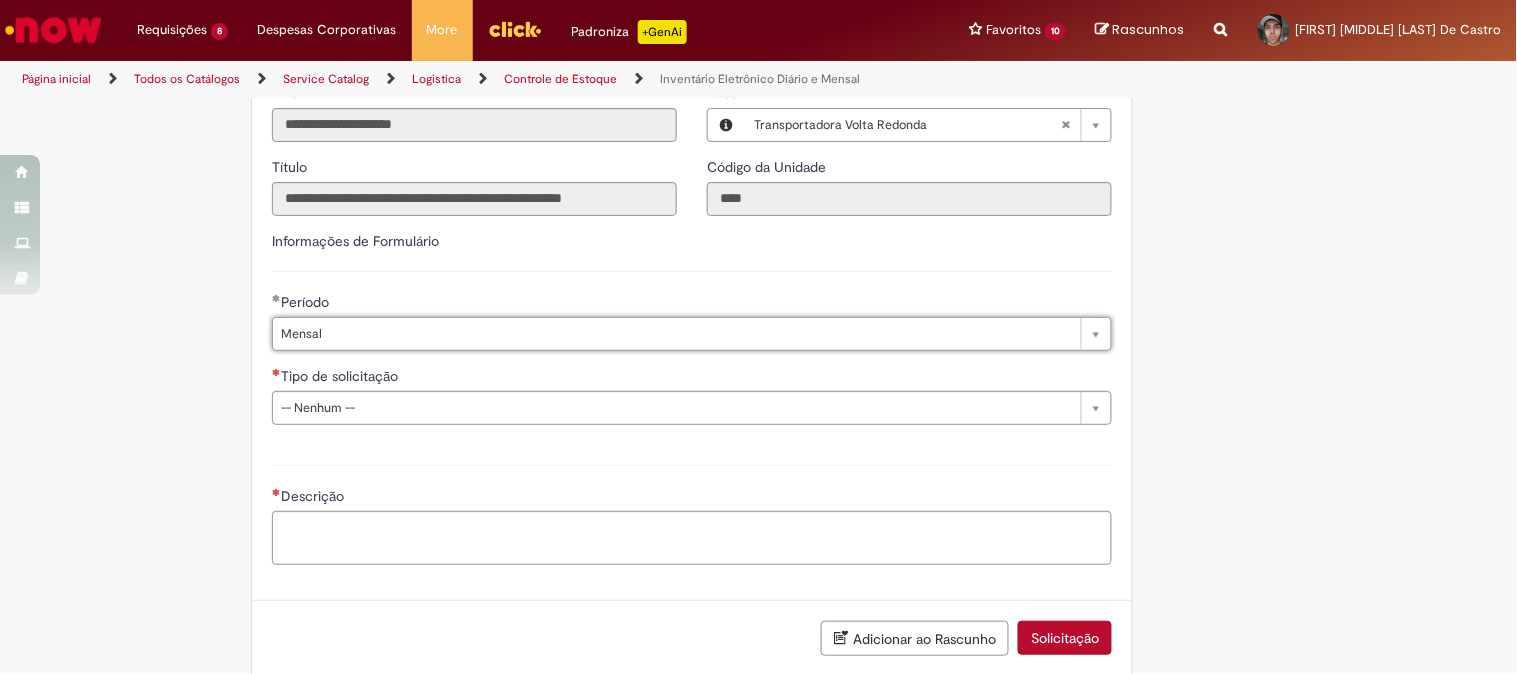 click on "**********" at bounding box center [661, 276] 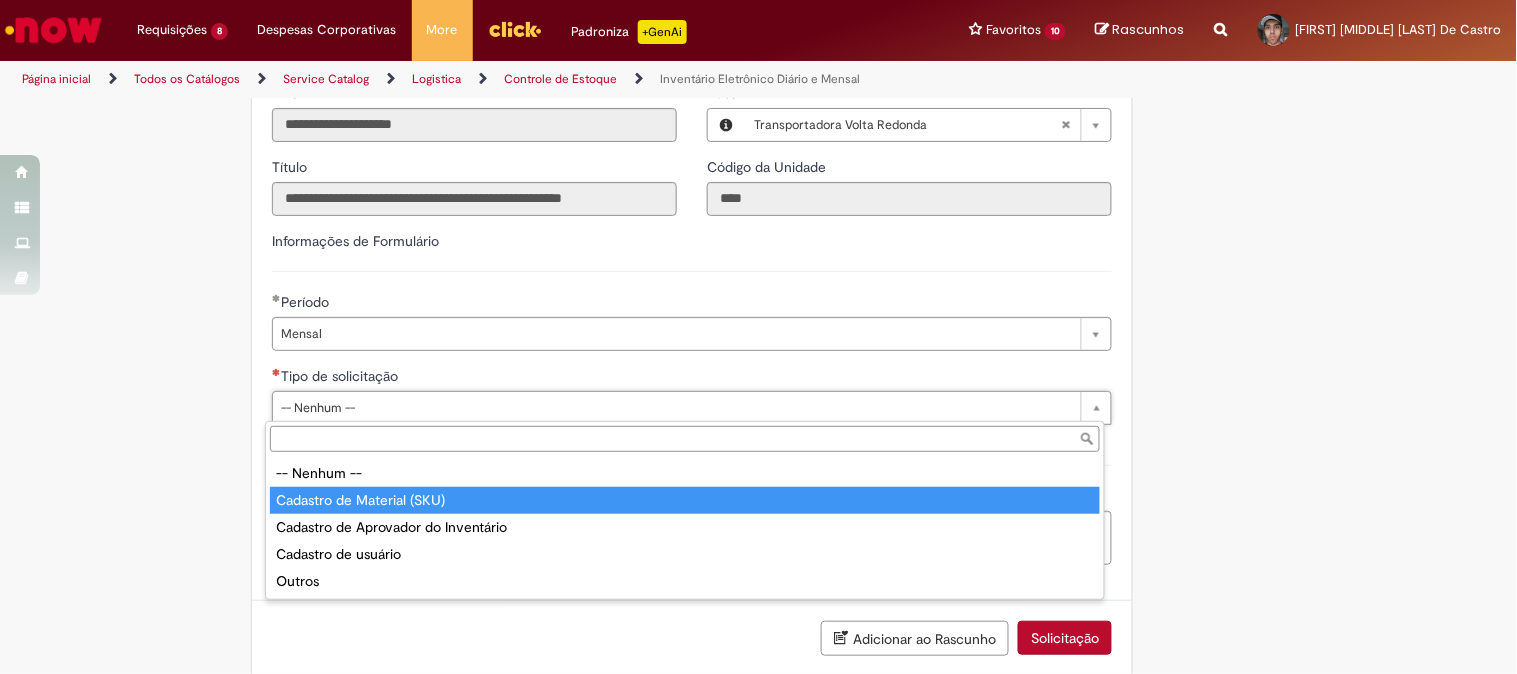 type on "**********" 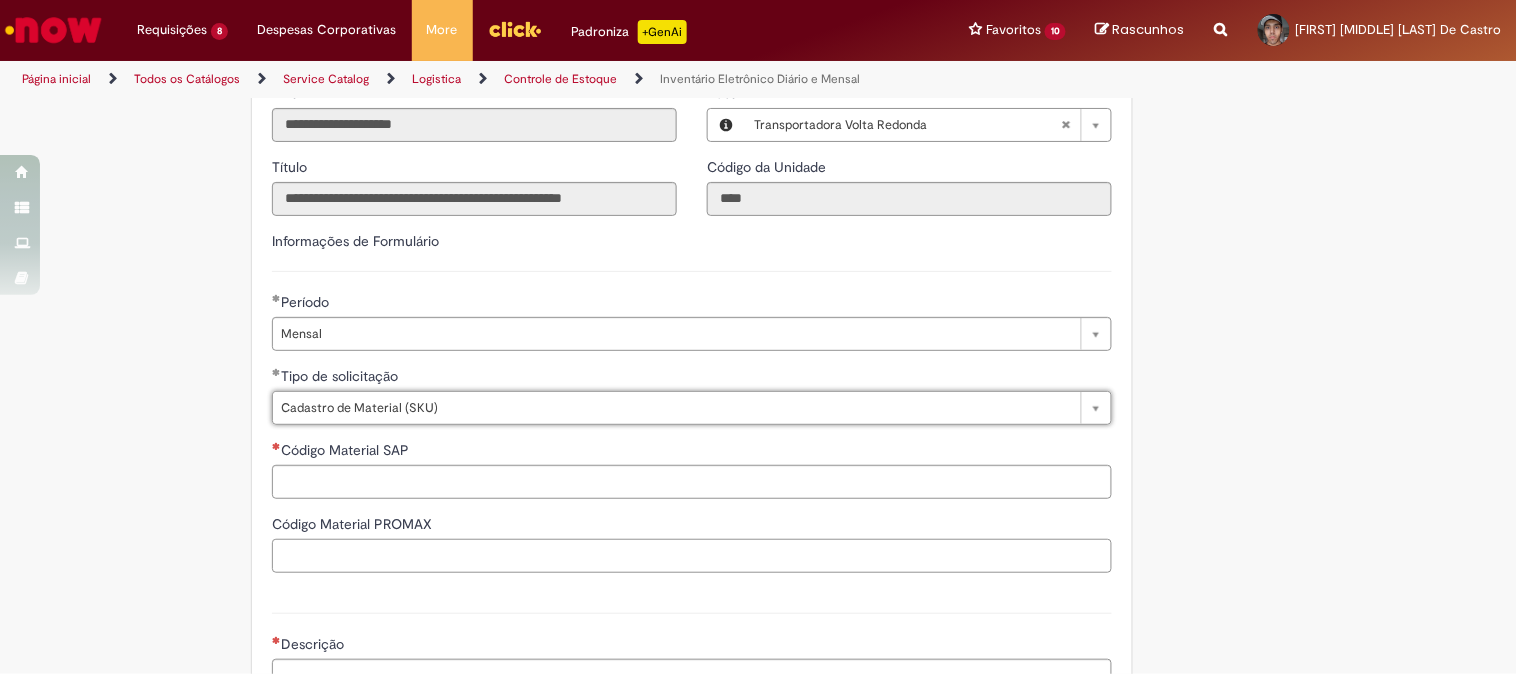 click on "Código Material PROMAX" at bounding box center [692, 556] 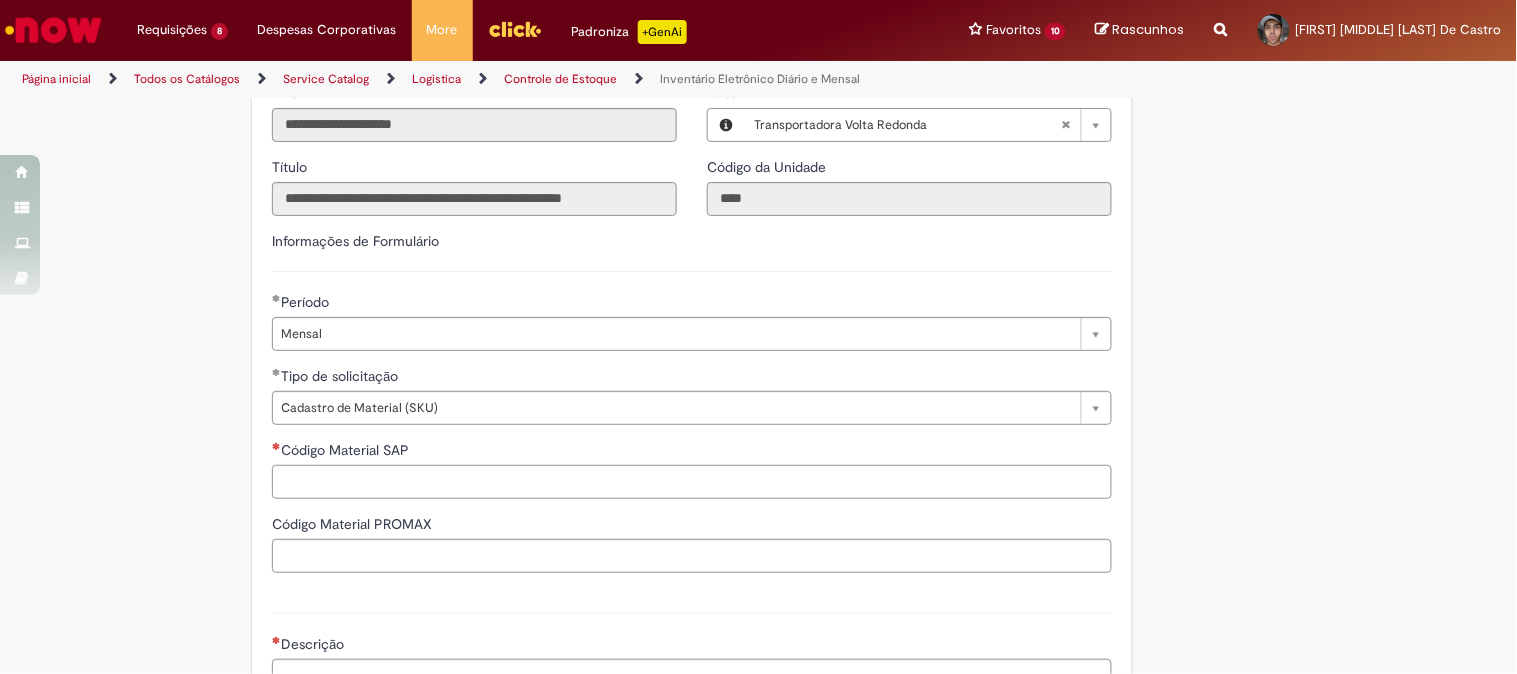 click on "Código Material SAP" at bounding box center (692, 482) 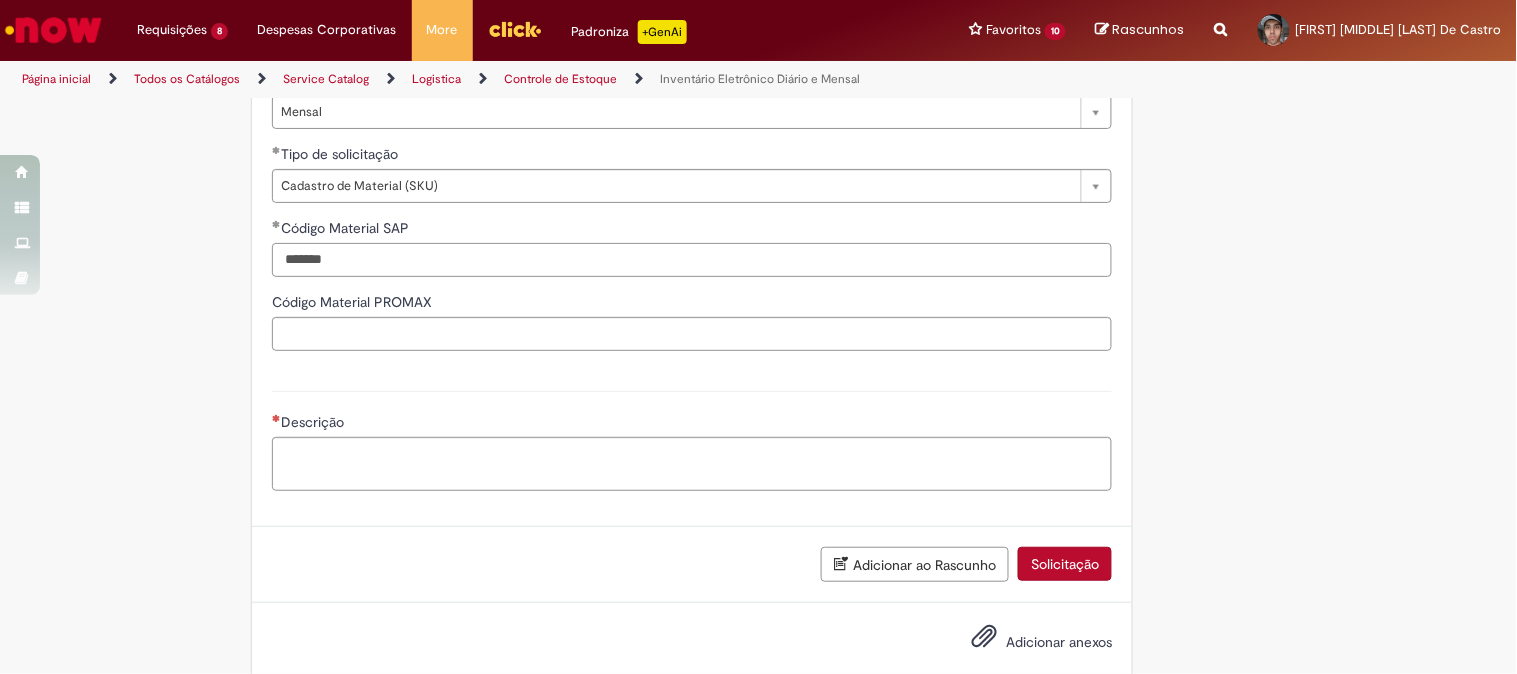type on "*******" 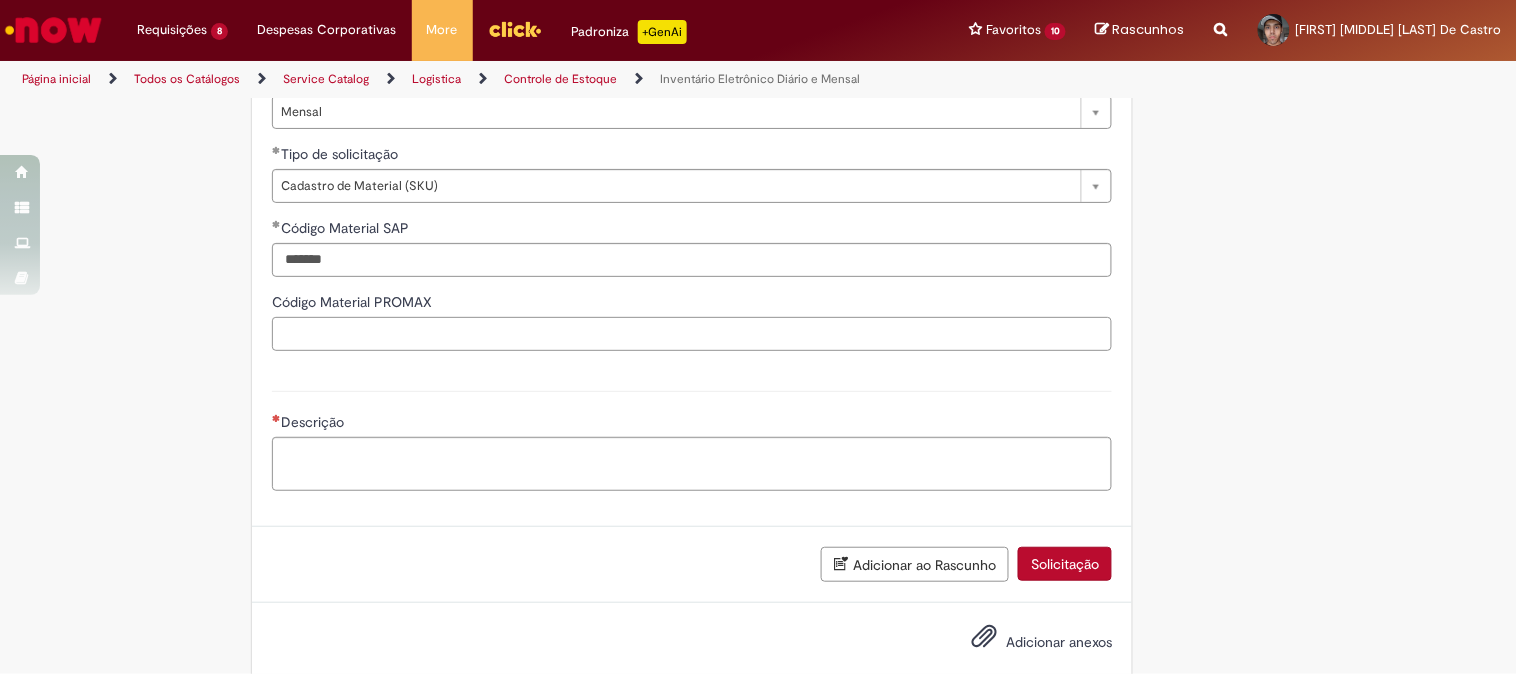 click on "Código Material PROMAX" at bounding box center (692, 334) 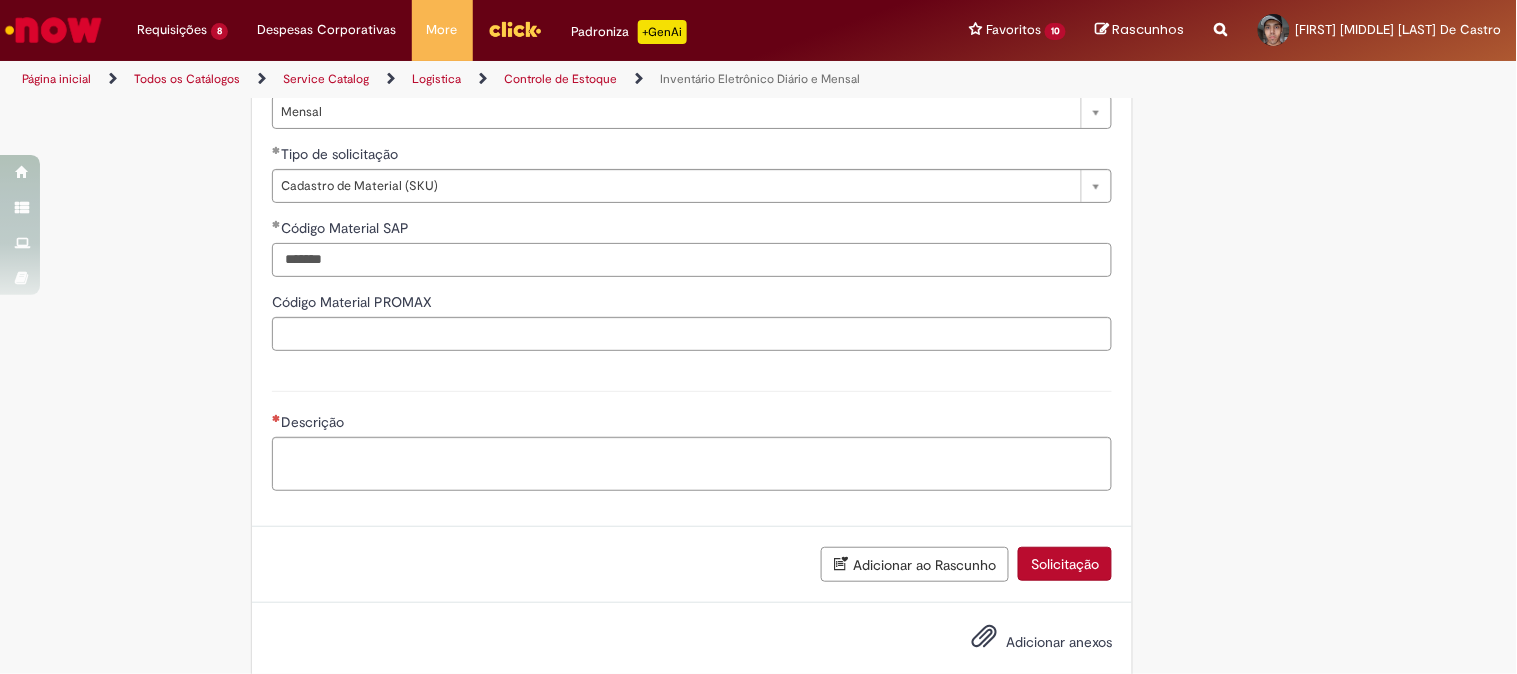 drag, startPoint x: 357, startPoint y: 264, endPoint x: 45, endPoint y: 222, distance: 314.81424 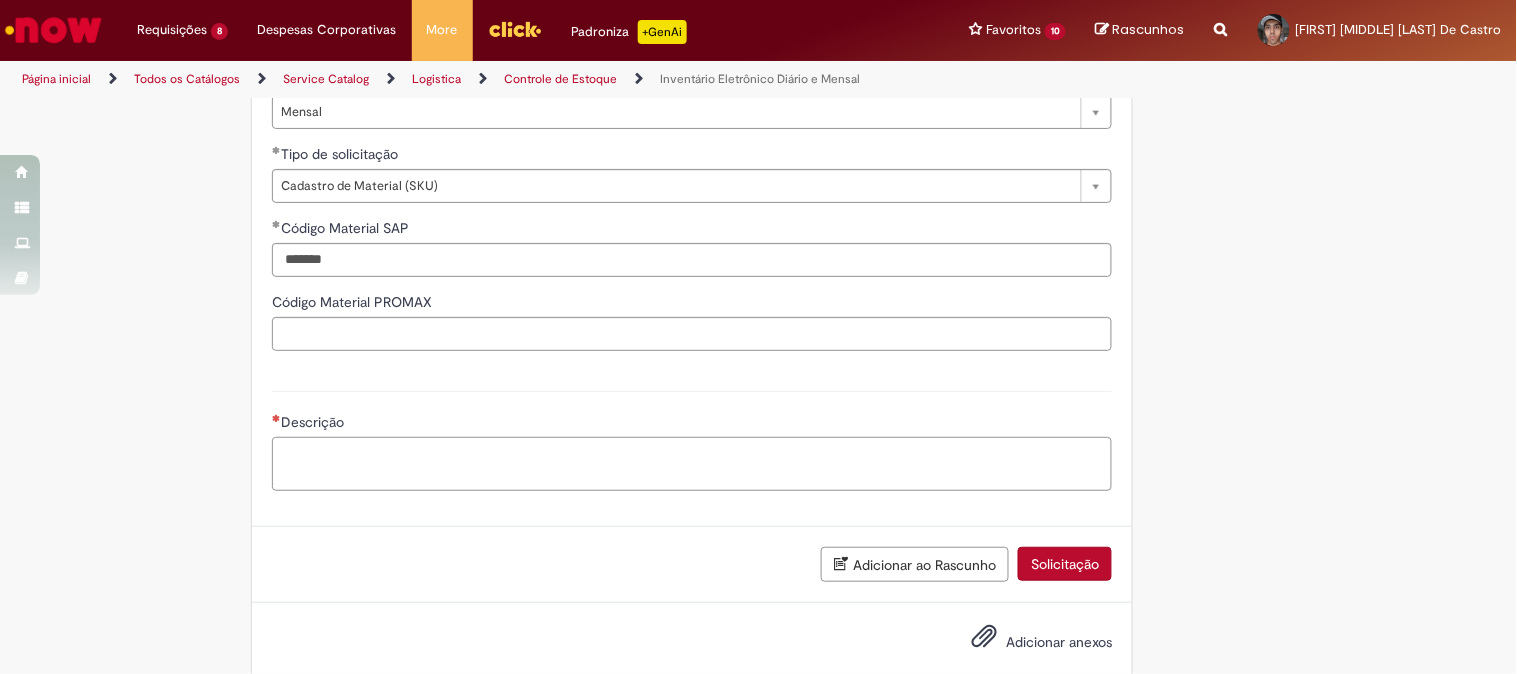 click on "Descrição" at bounding box center [692, 464] 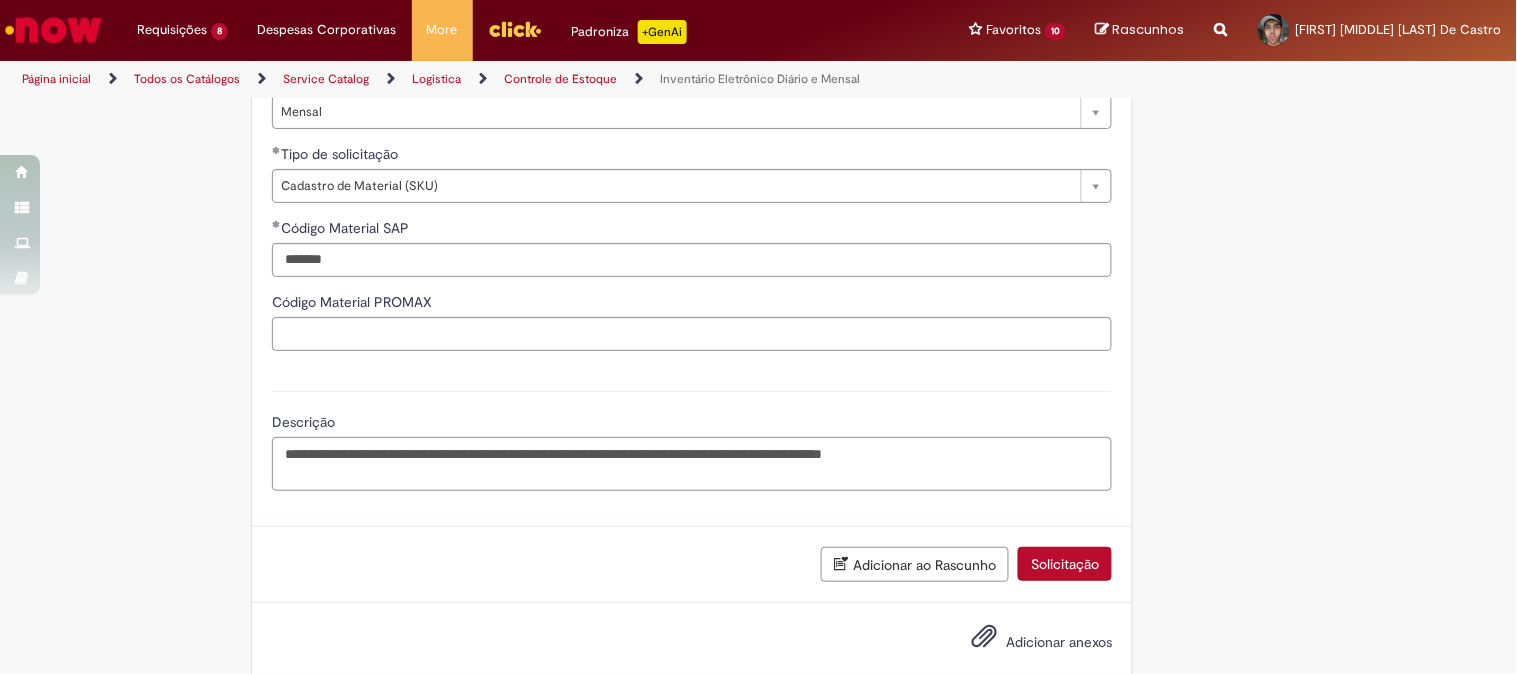 click on "Adicionar anexos" at bounding box center (1059, 642) 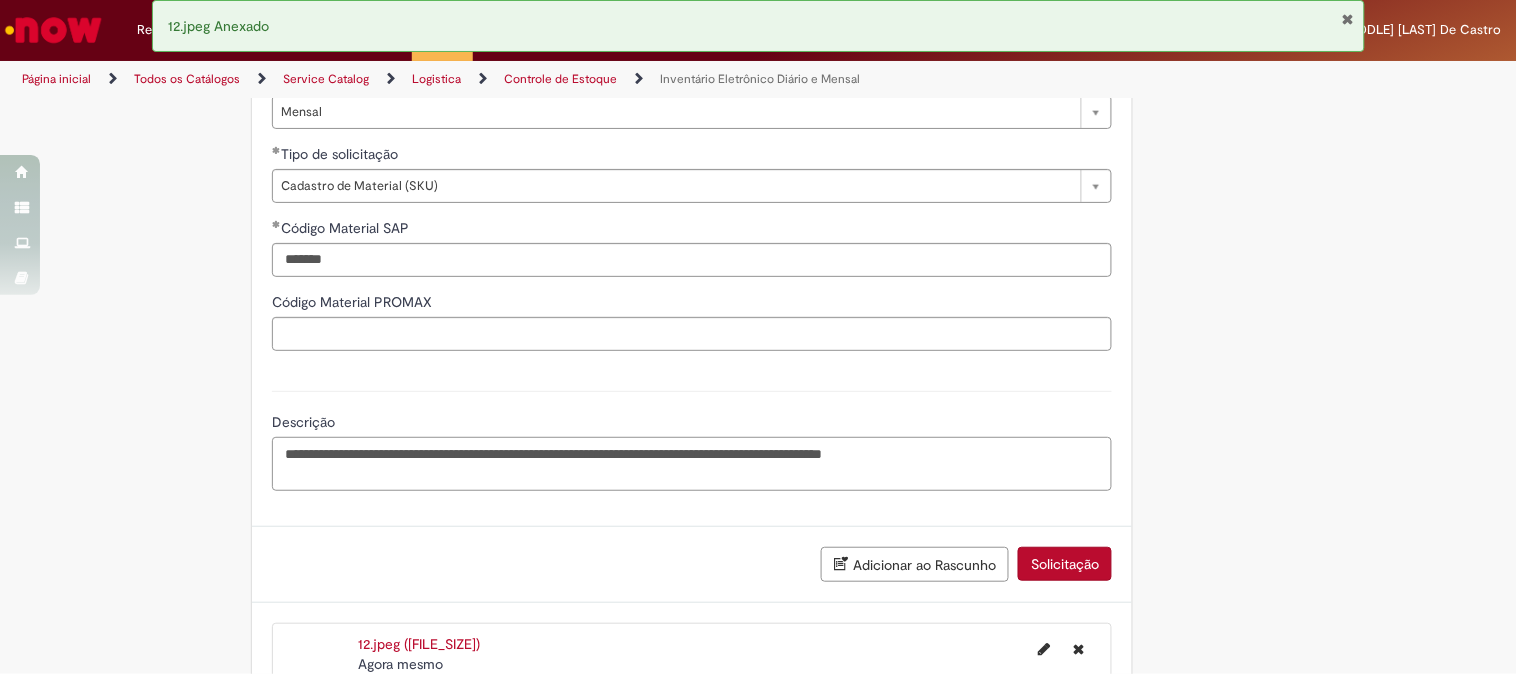 click on "**********" at bounding box center (692, 464) 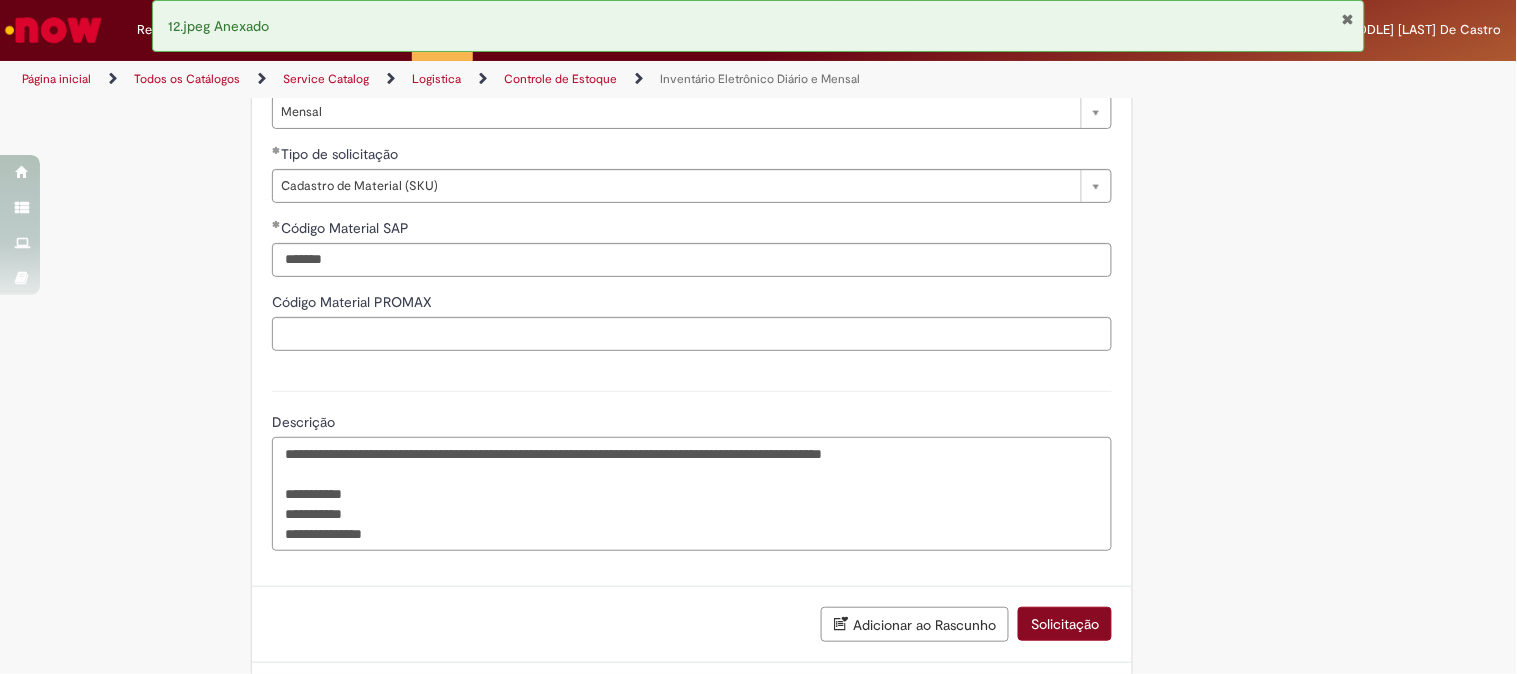 type on "**********" 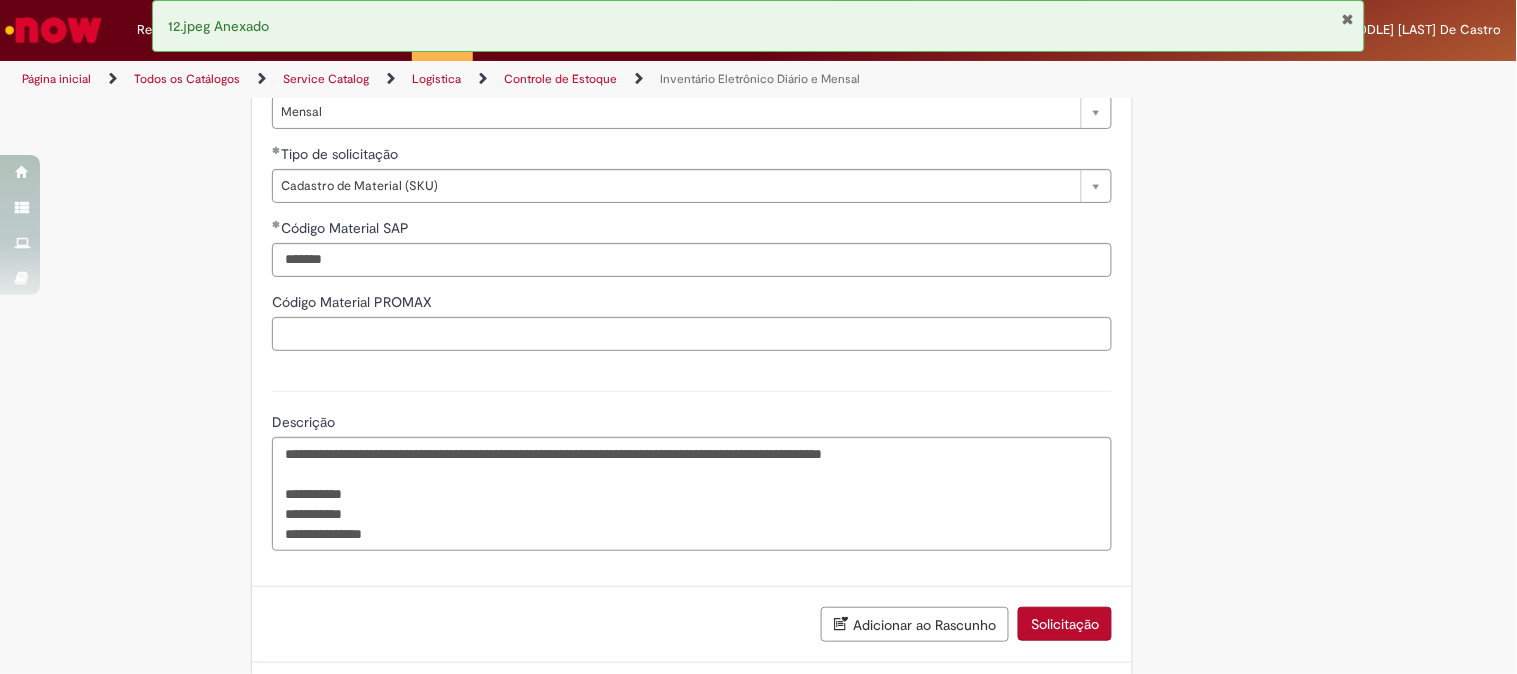 click on "Solicitação" at bounding box center (1065, 624) 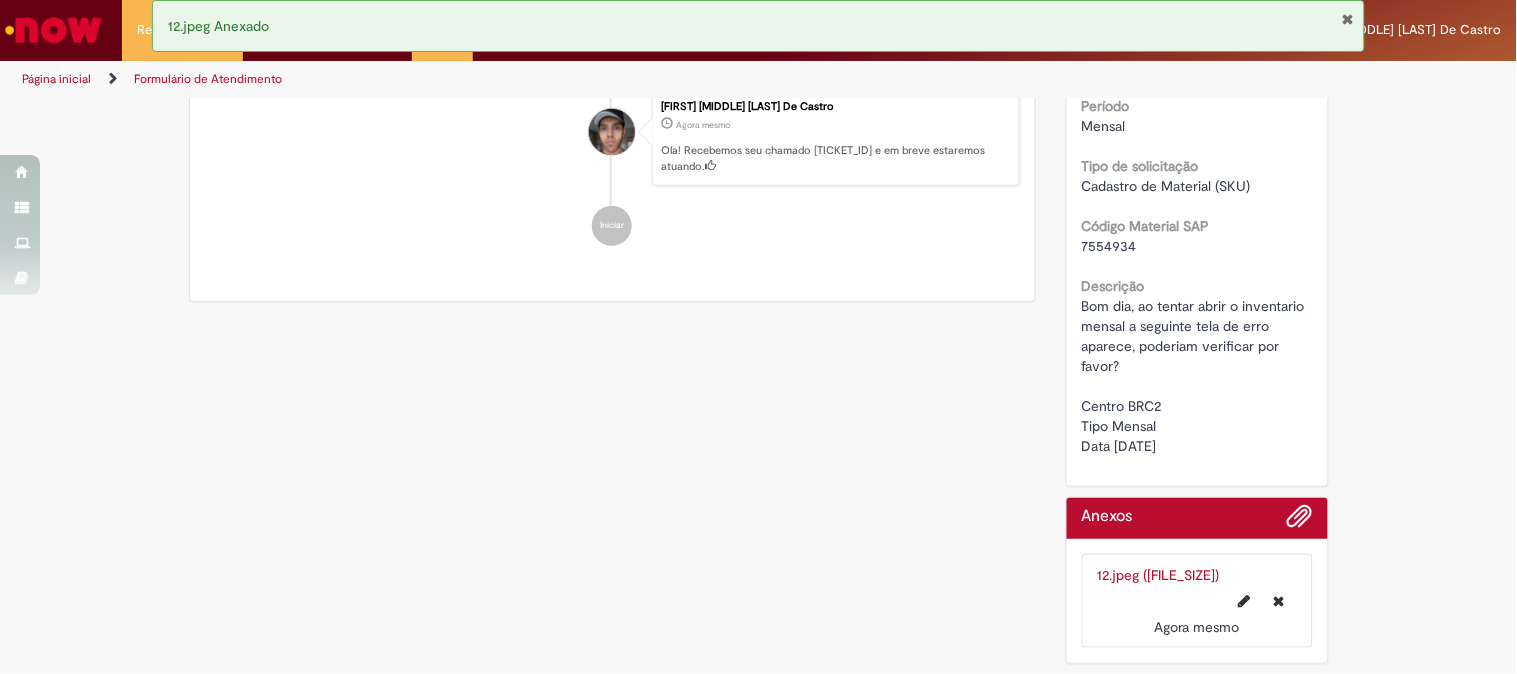 scroll, scrollTop: 0, scrollLeft: 0, axis: both 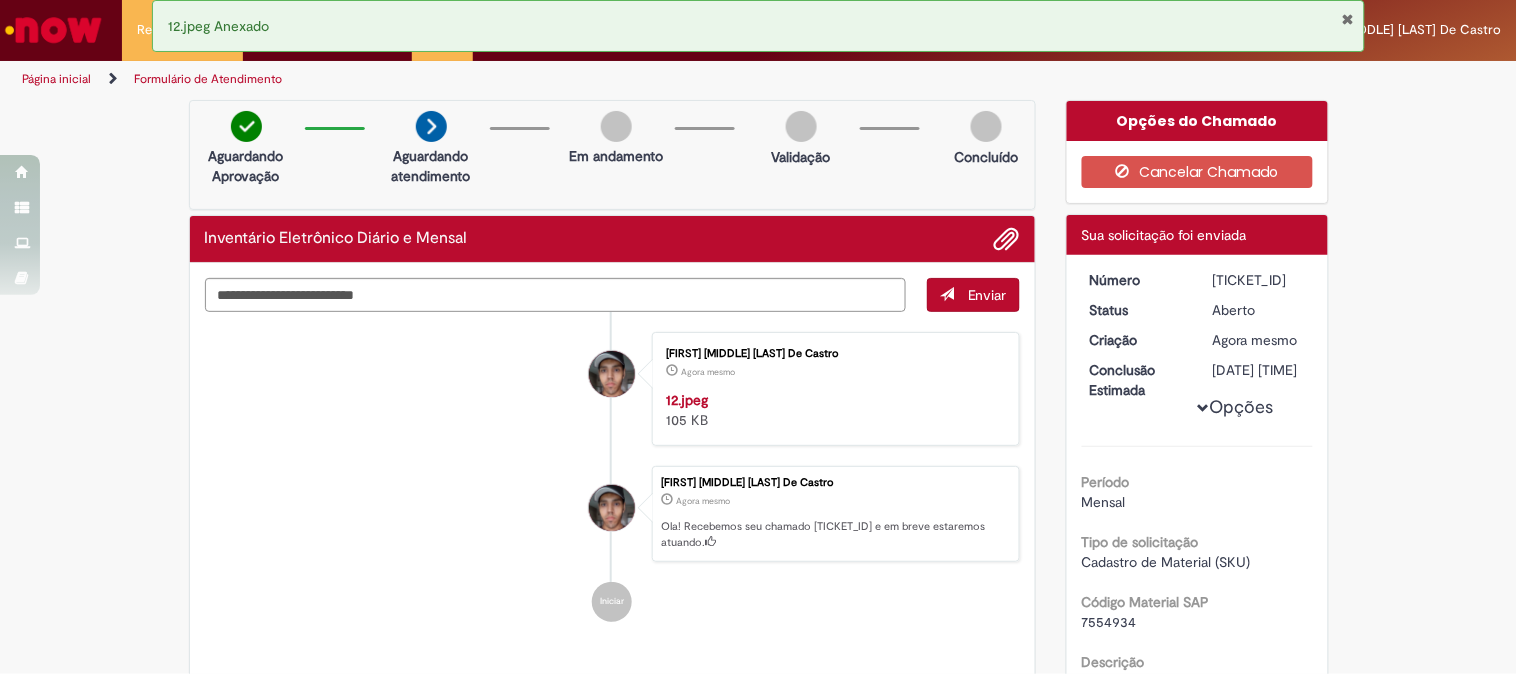 click on "R13284699" at bounding box center (1259, 280) 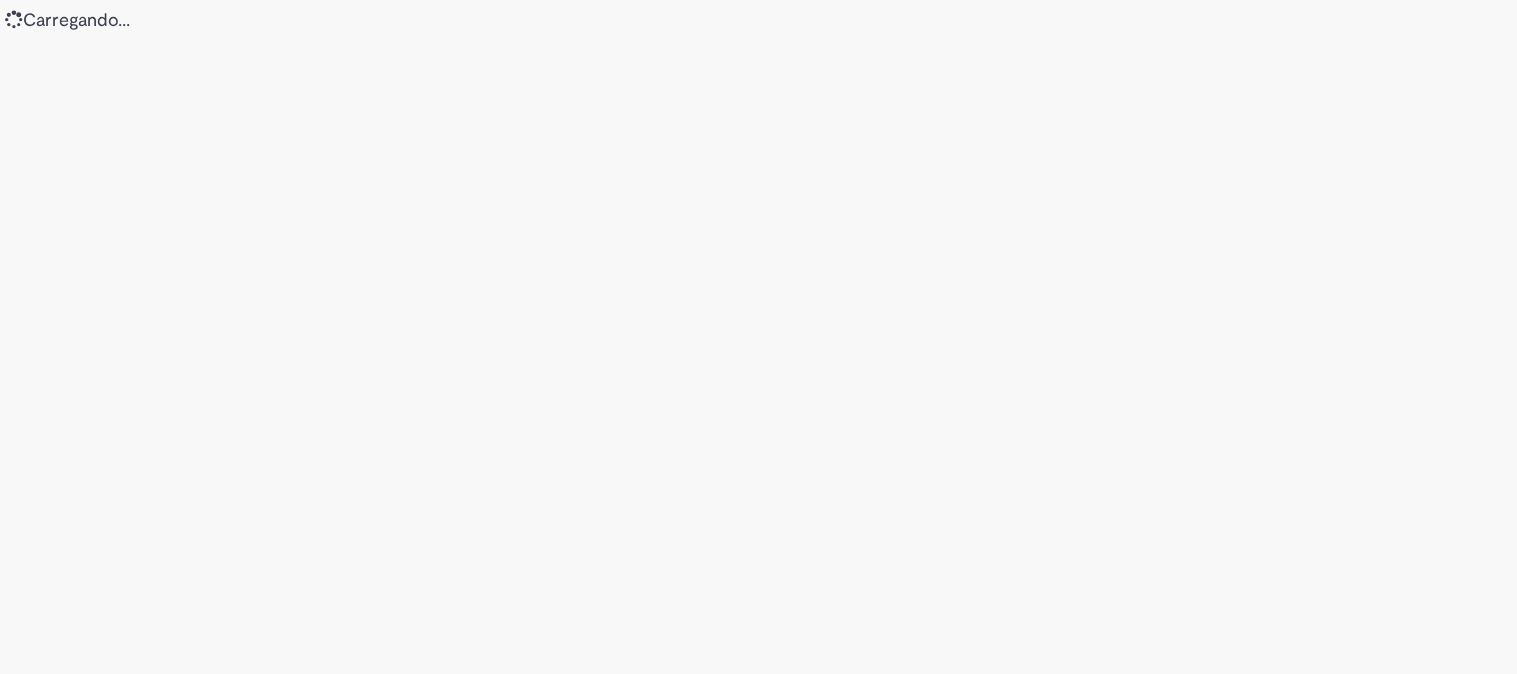 scroll, scrollTop: 0, scrollLeft: 0, axis: both 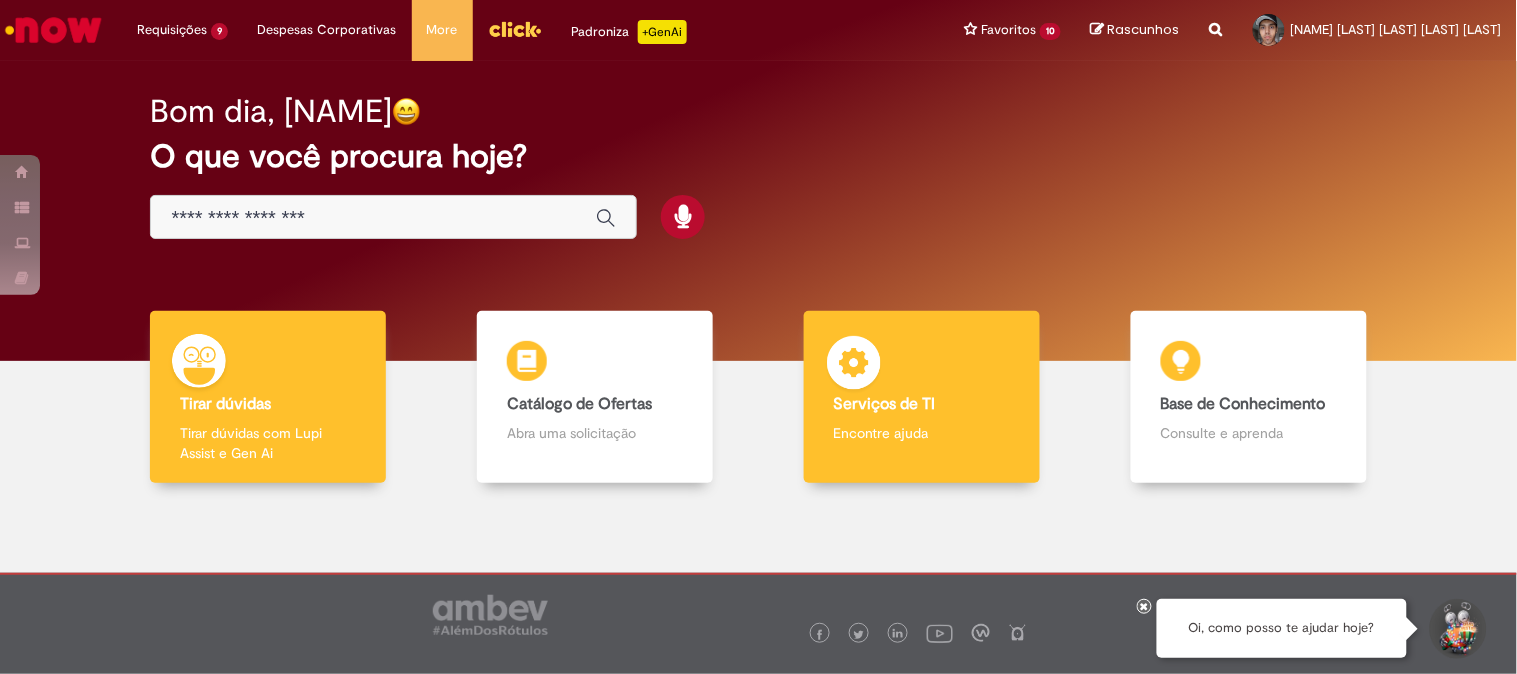click on "Serviços de TI" at bounding box center (922, 405) 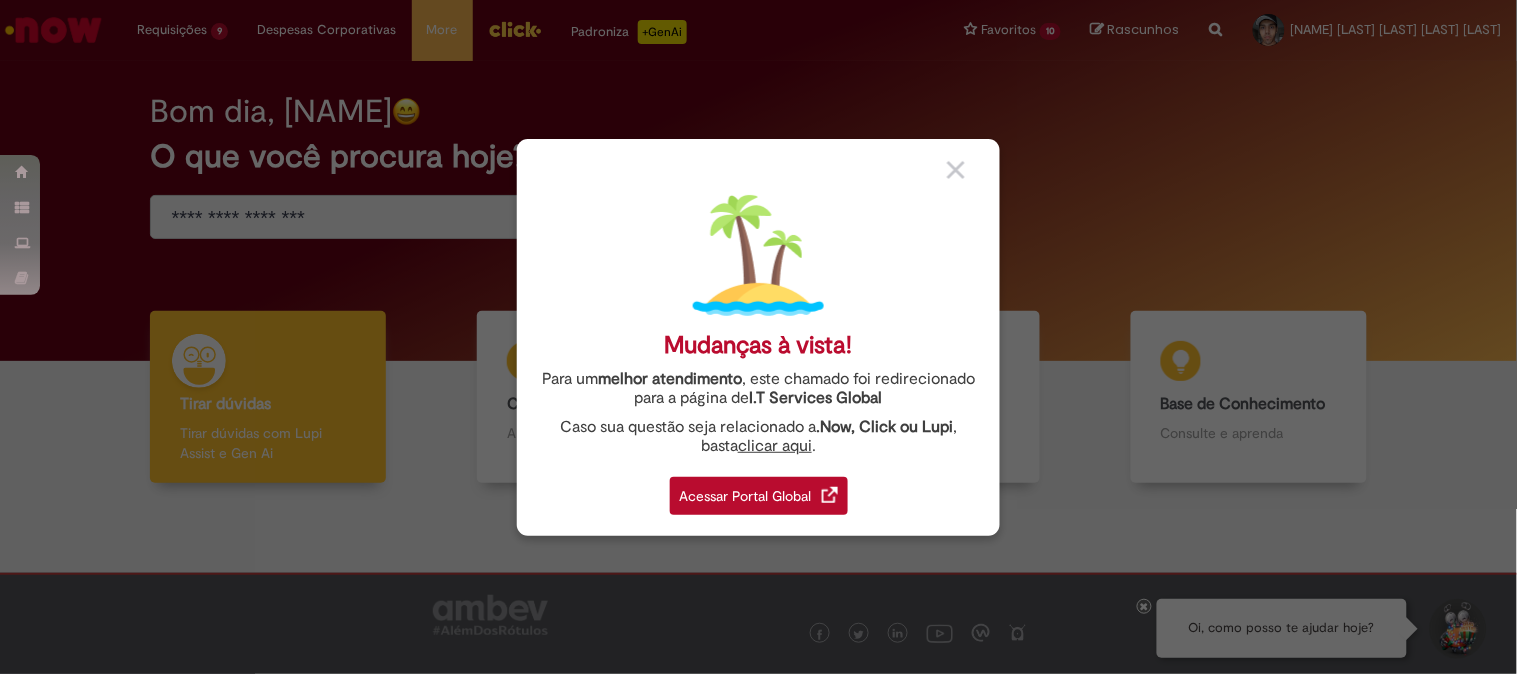 click on "Acessar Portal Global" at bounding box center (759, 496) 